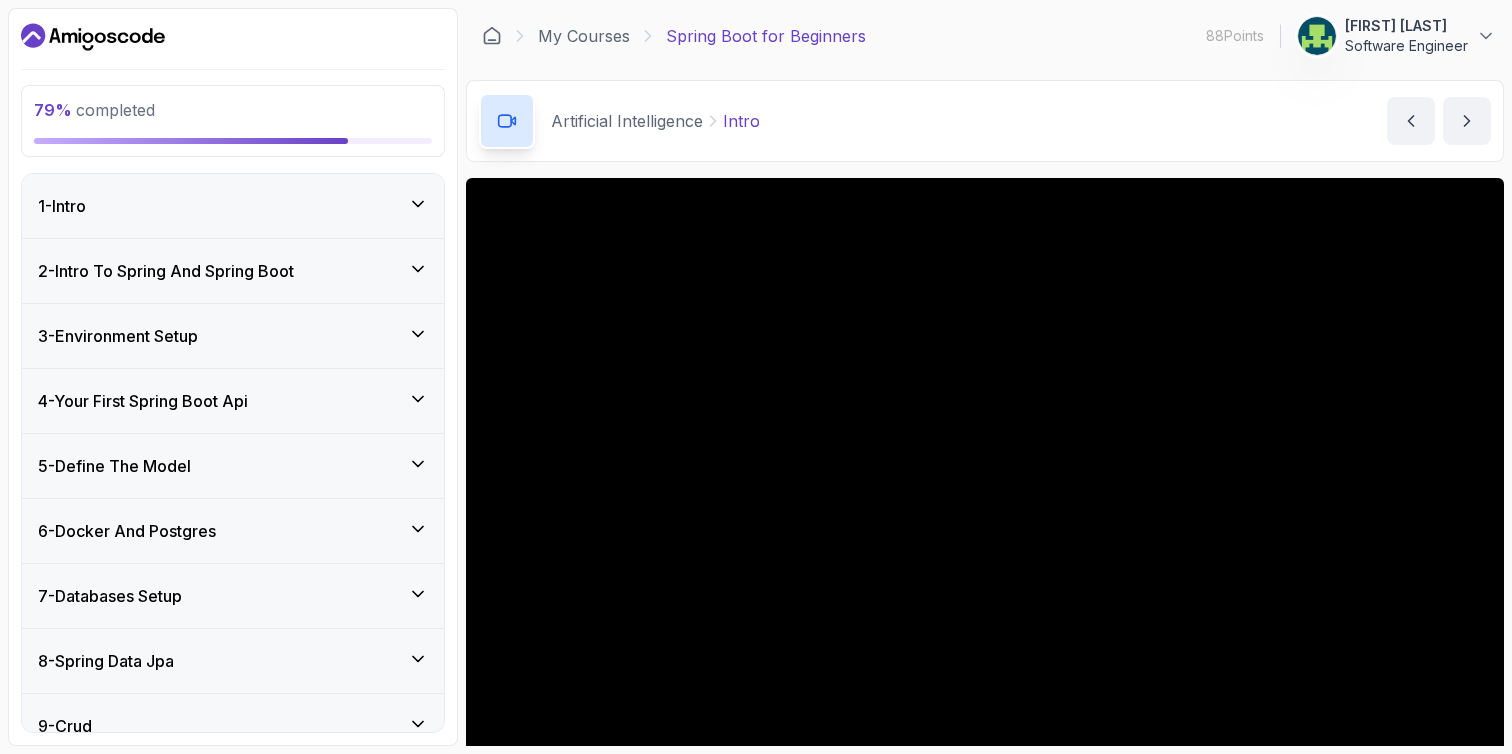 scroll, scrollTop: 0, scrollLeft: 0, axis: both 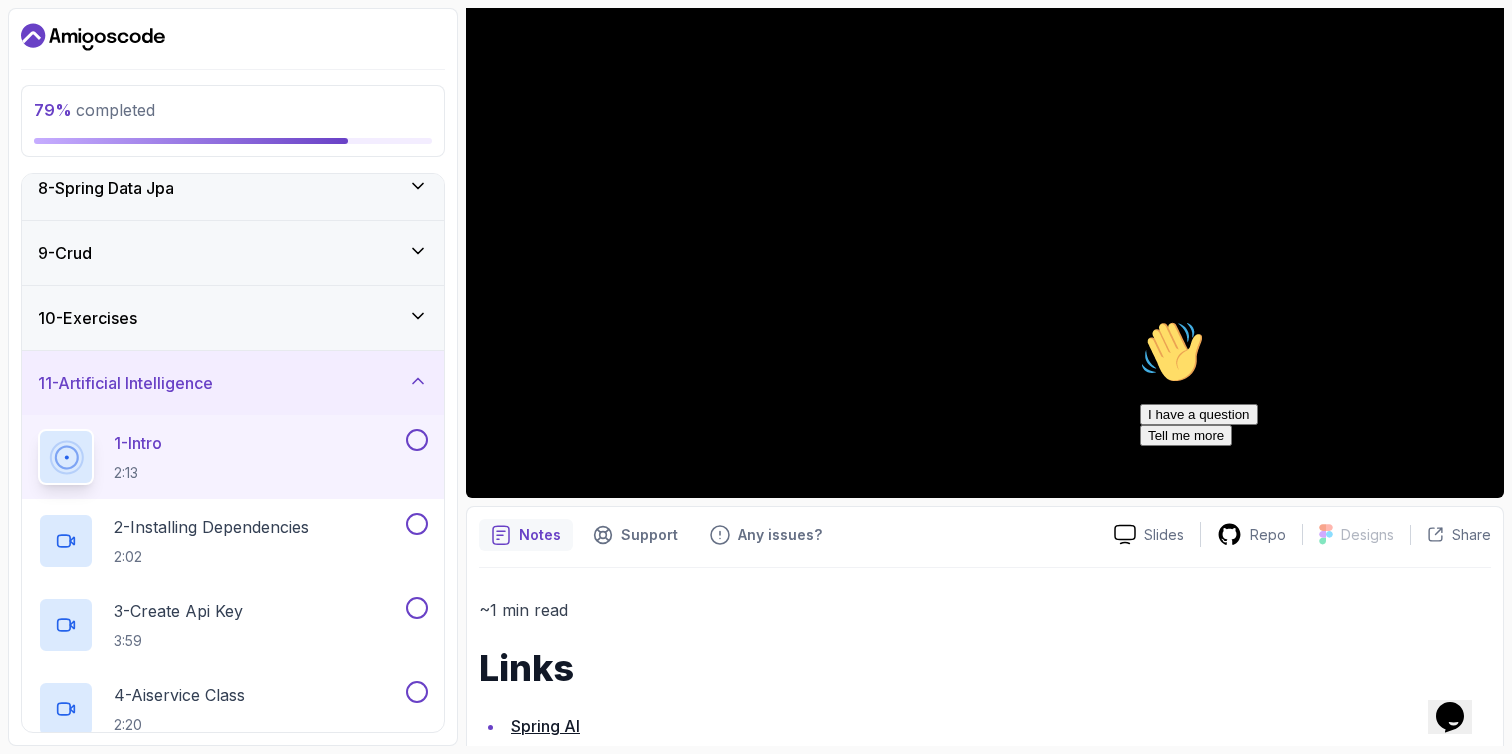 click on "Spring AI" at bounding box center (545, 726) 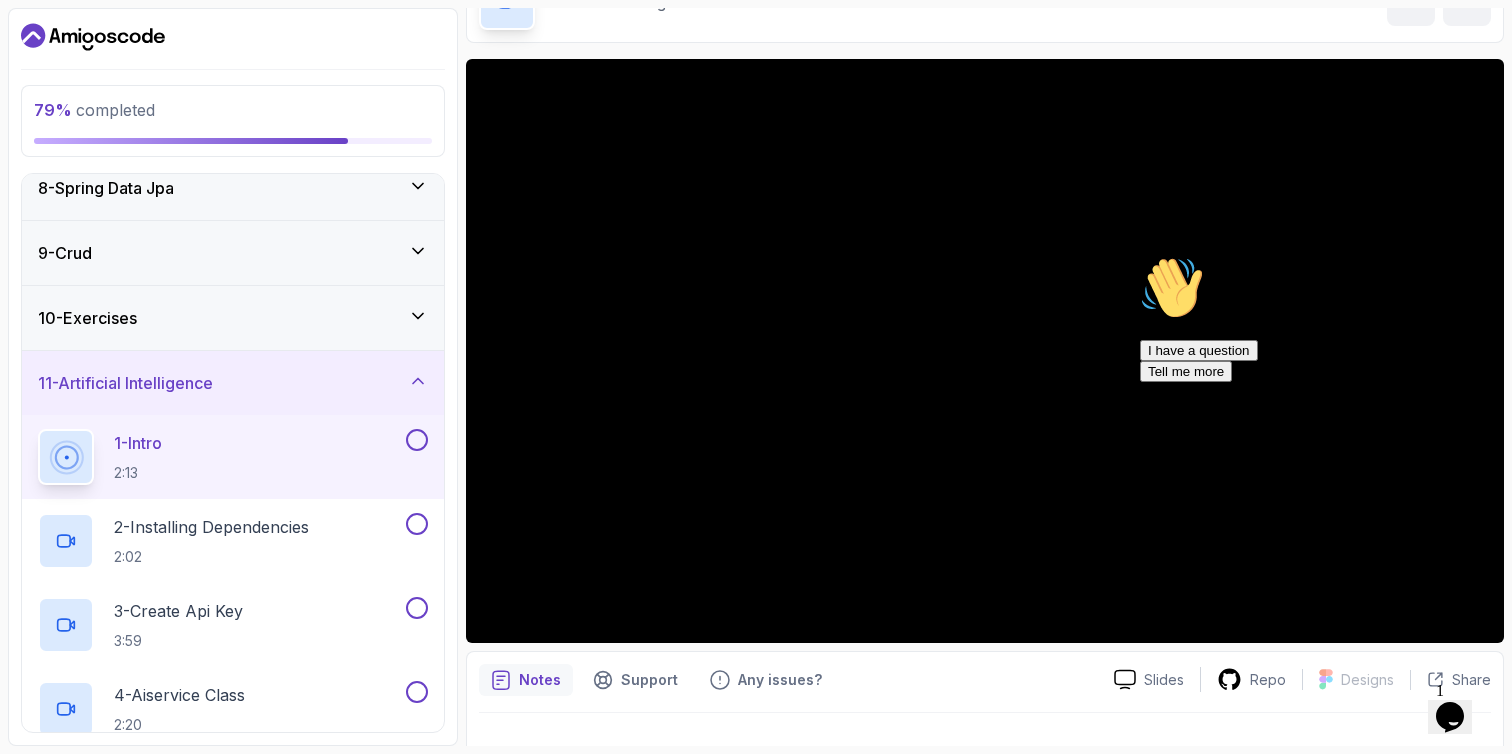scroll, scrollTop: 115, scrollLeft: 0, axis: vertical 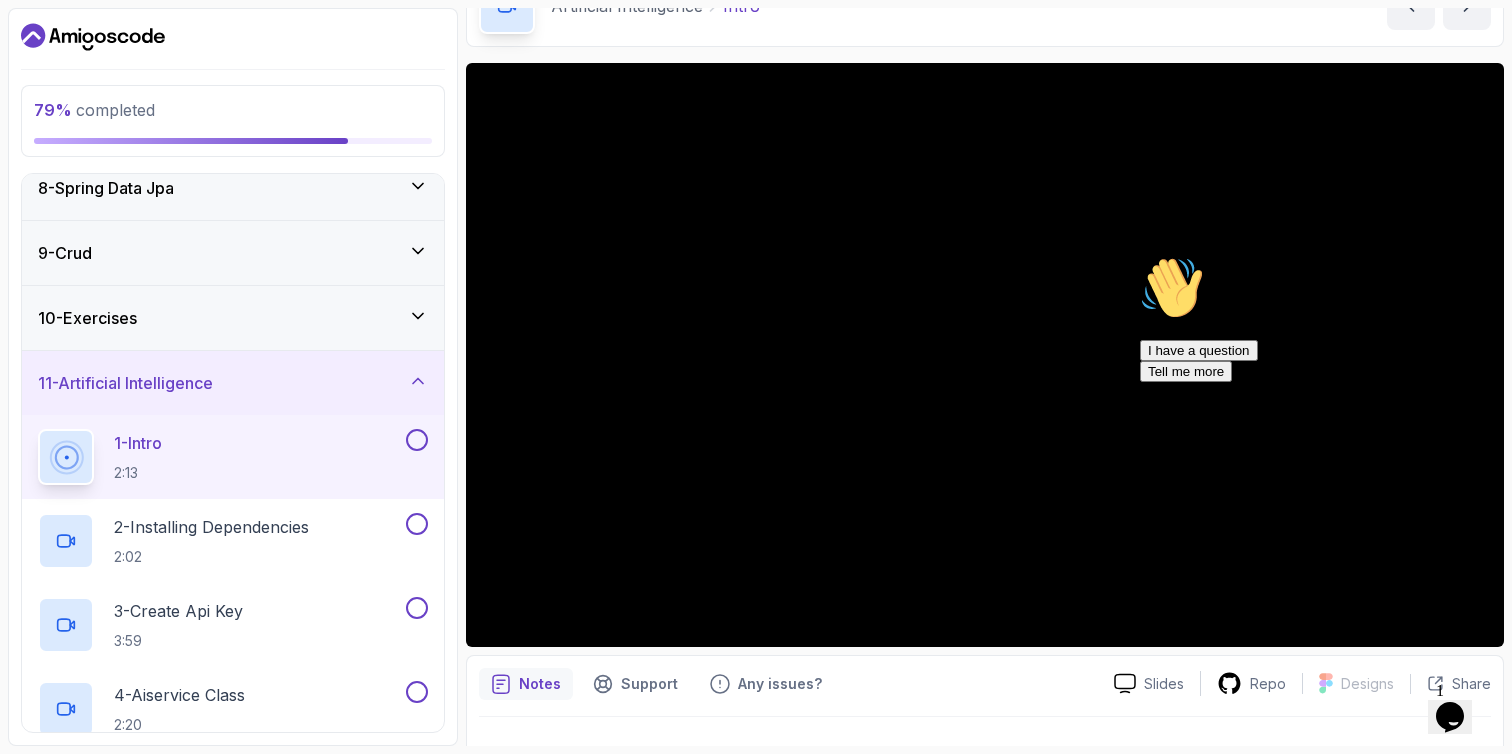 click at bounding box center (1140, 256) 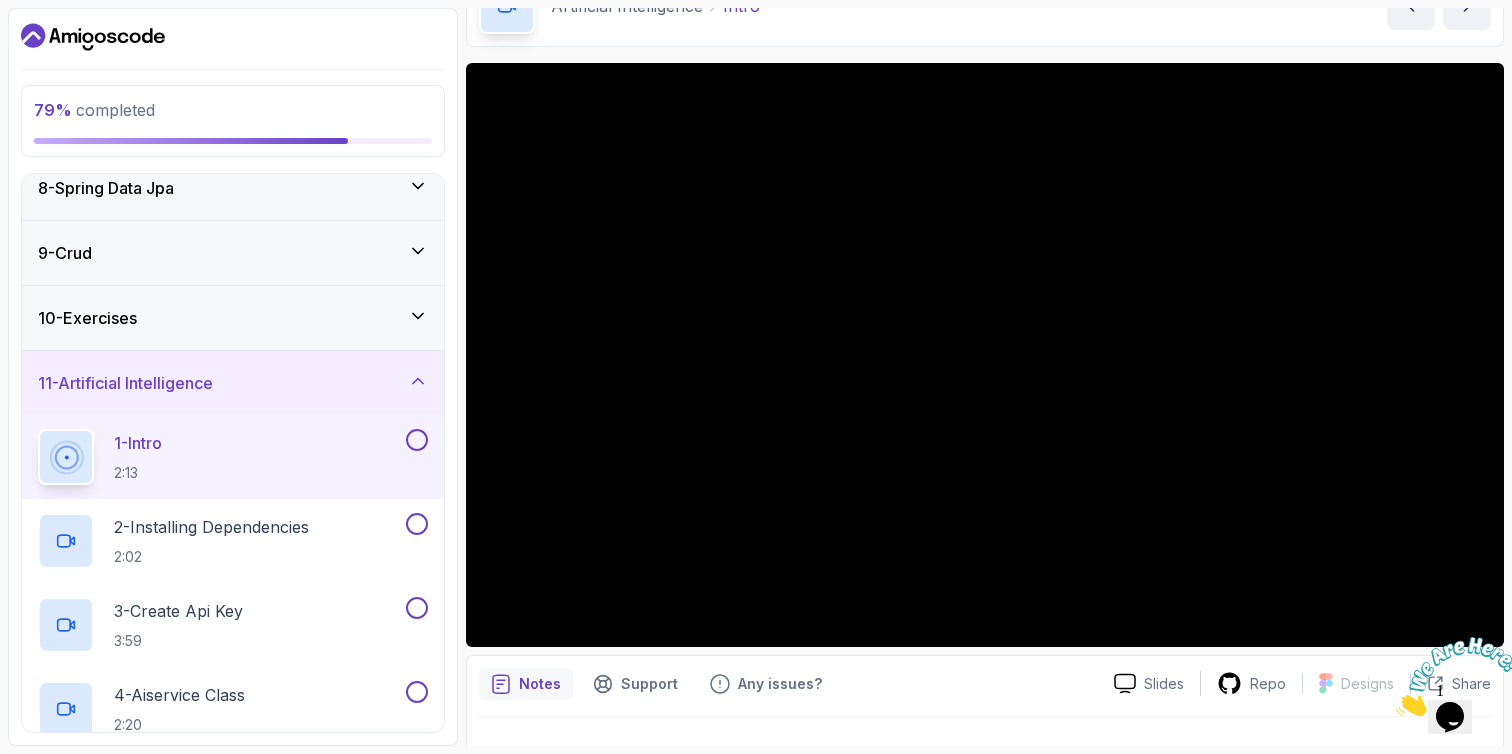 click at bounding box center [1396, 710] 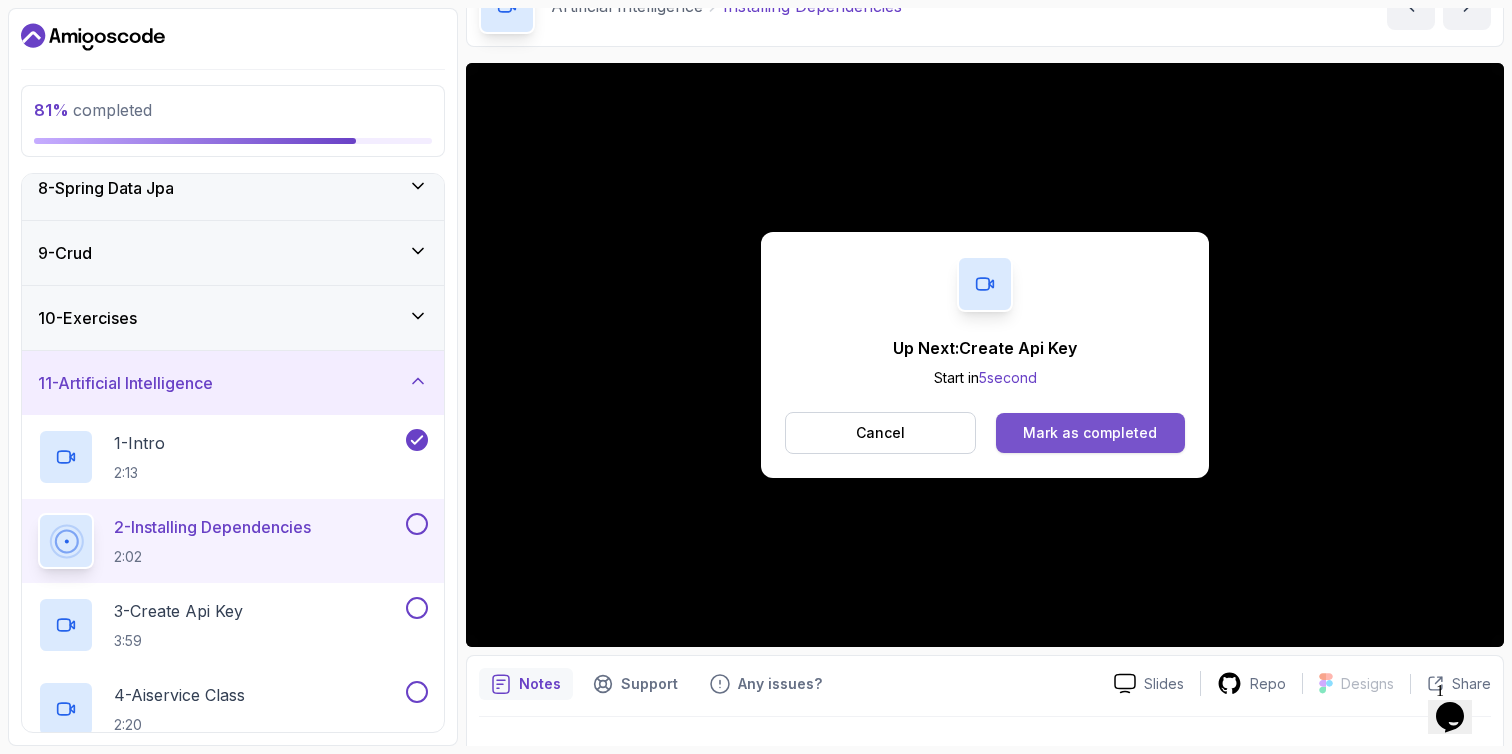 click on "Mark as completed" at bounding box center (1090, 433) 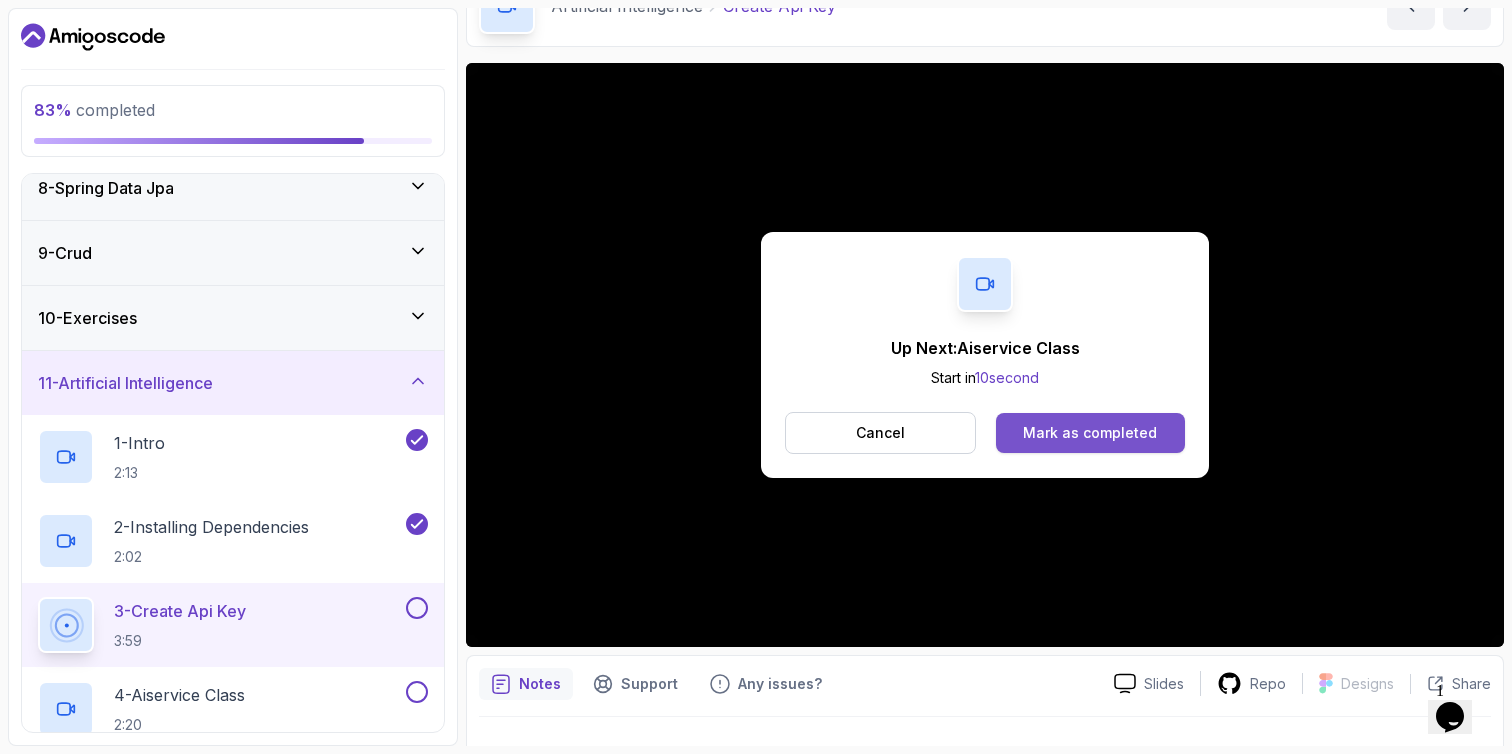 click on "Mark as completed" at bounding box center (1090, 433) 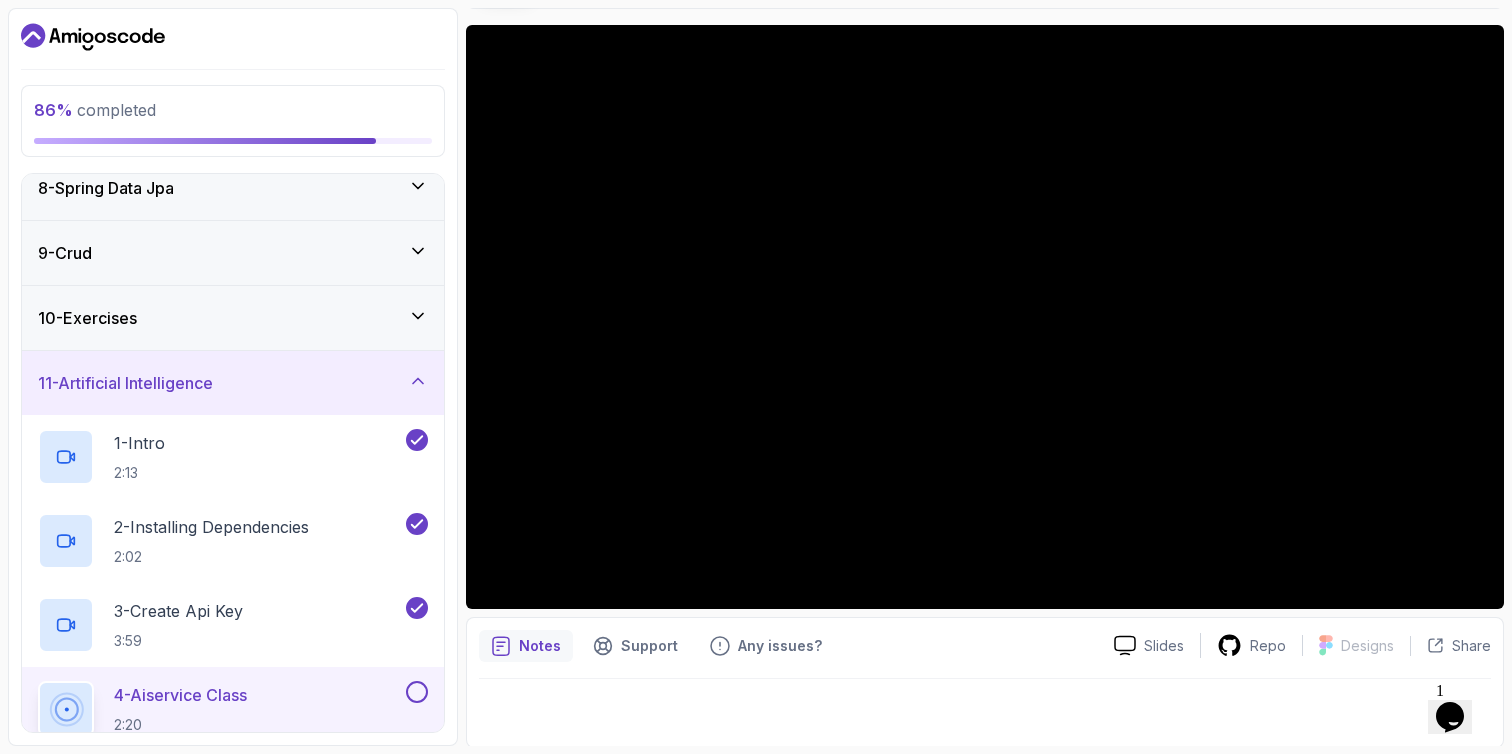 scroll, scrollTop: 155, scrollLeft: 0, axis: vertical 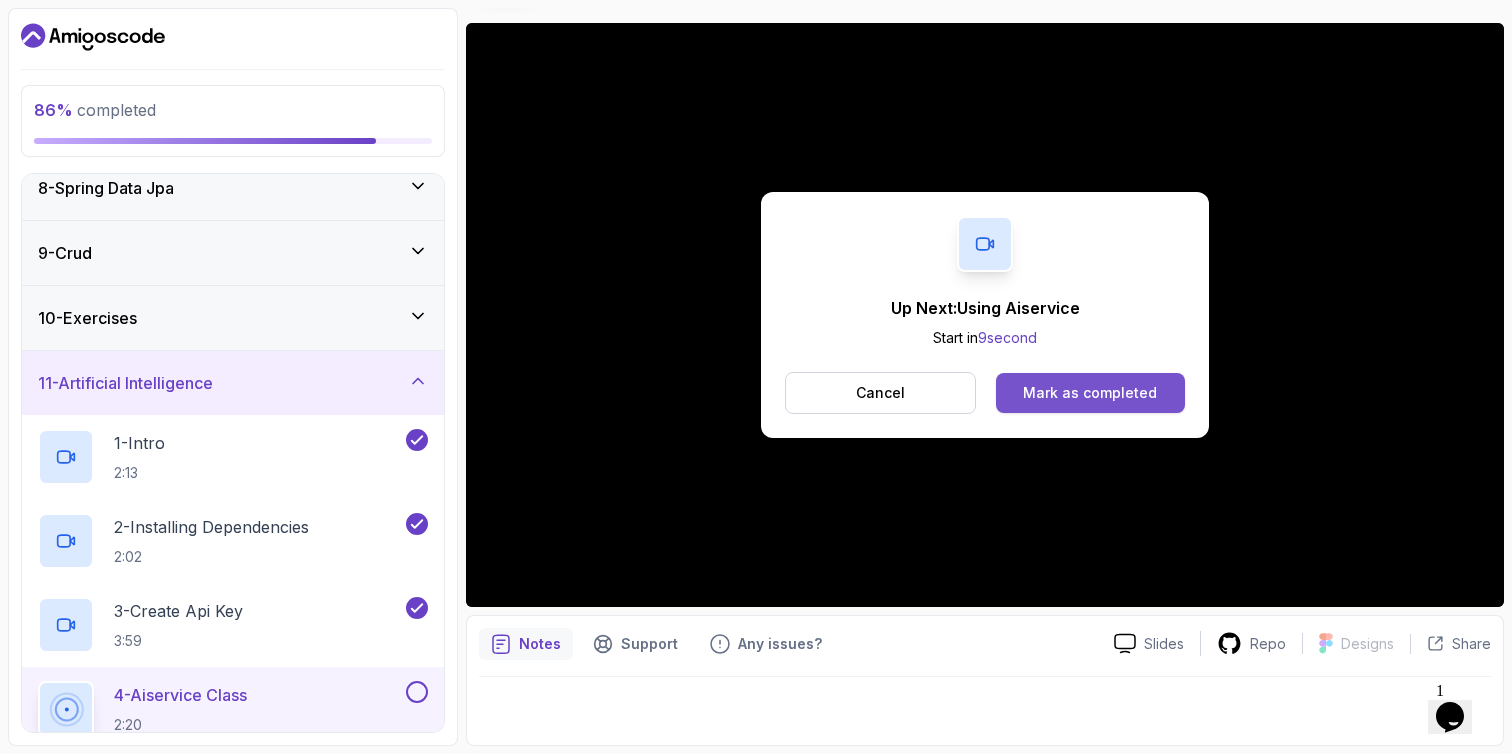 click on "Mark as completed" at bounding box center (1090, 393) 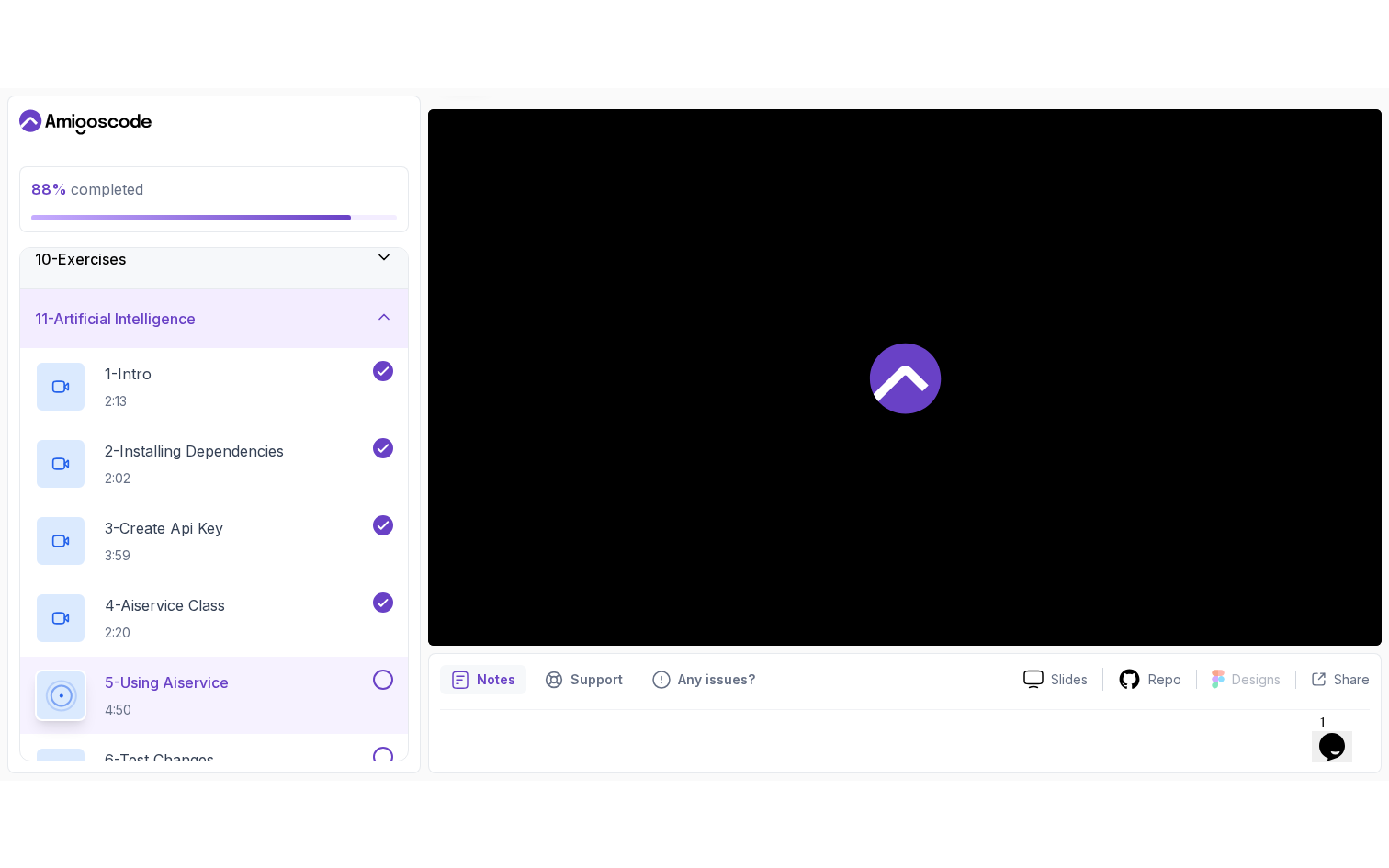 scroll, scrollTop: 743, scrollLeft: 0, axis: vertical 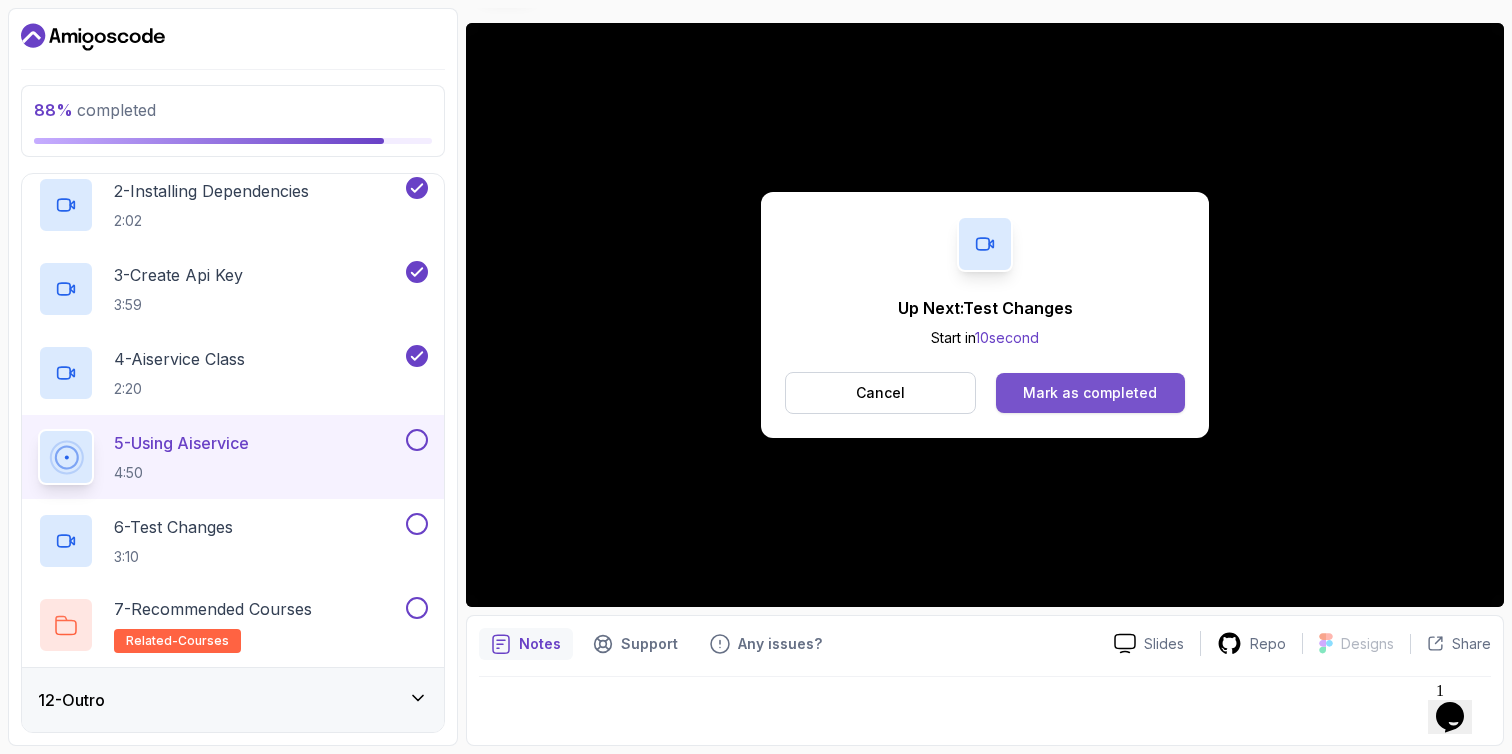 click on "Mark as completed" at bounding box center [1090, 393] 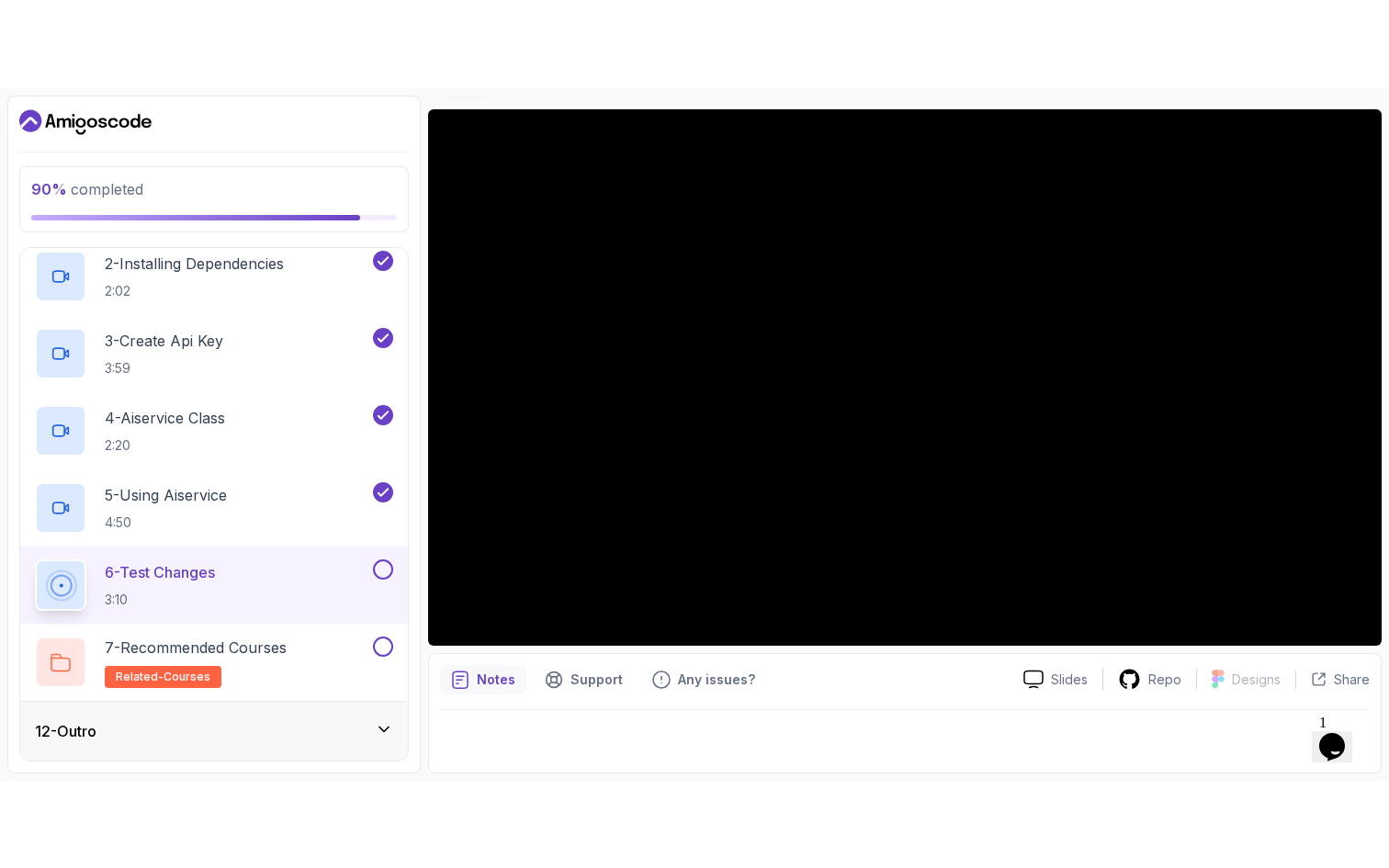 scroll, scrollTop: 568, scrollLeft: 0, axis: vertical 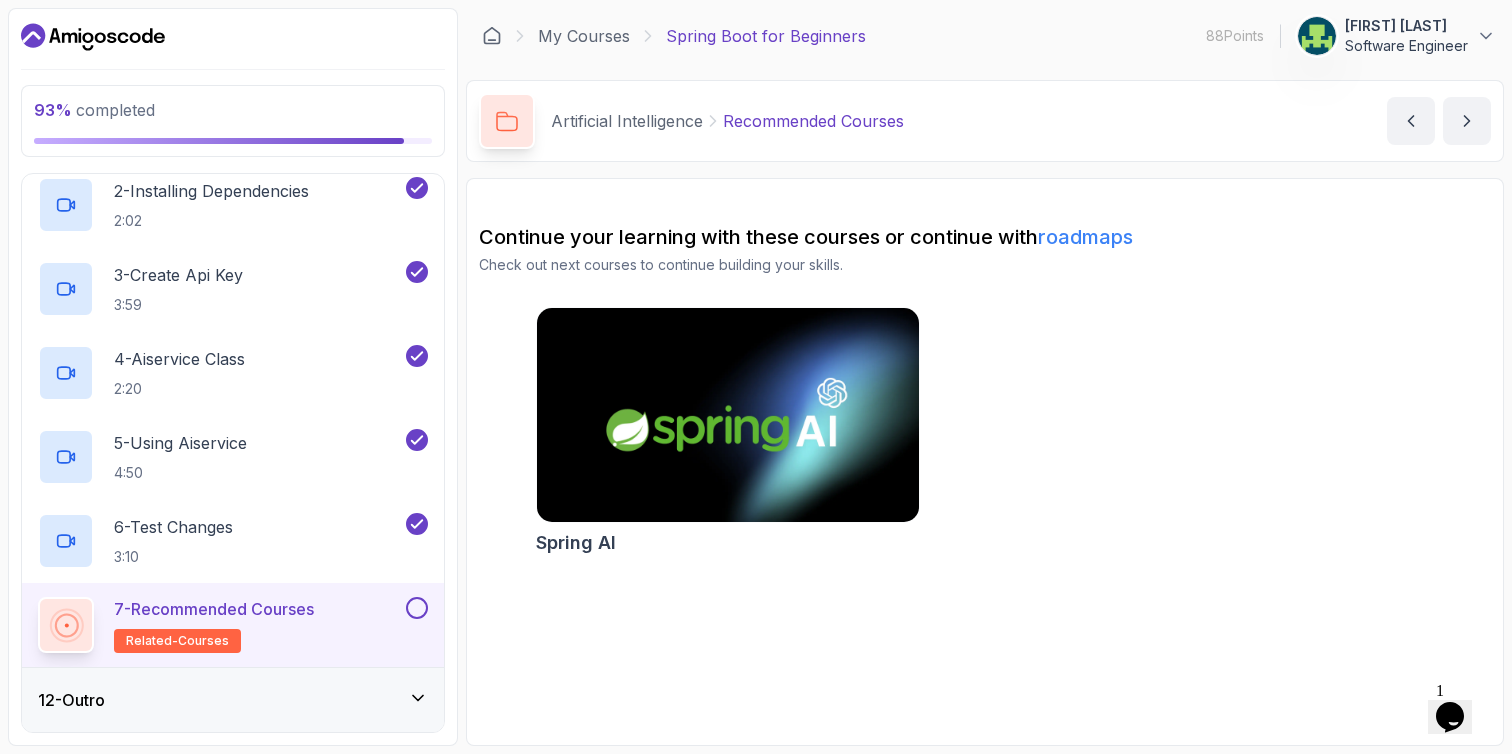 click at bounding box center [417, 608] 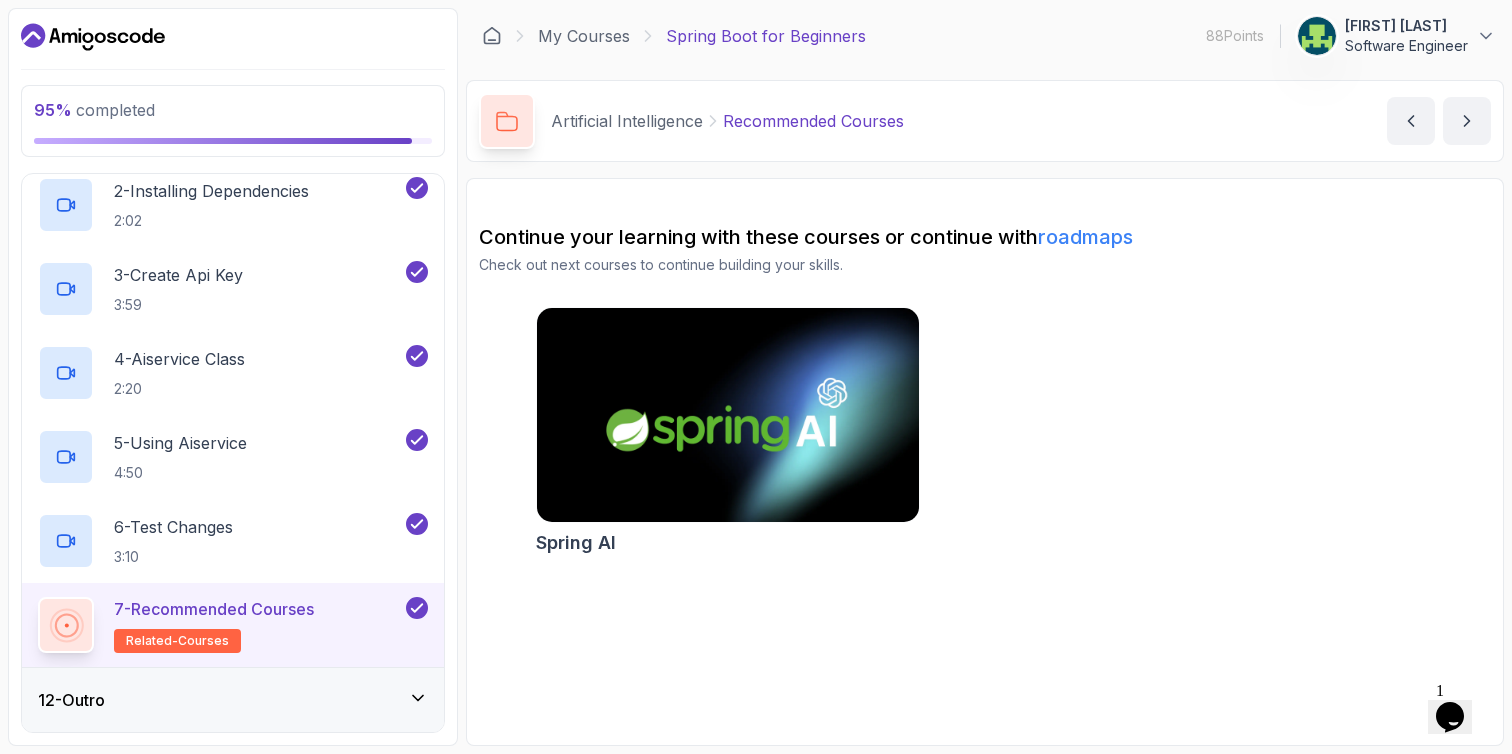 click 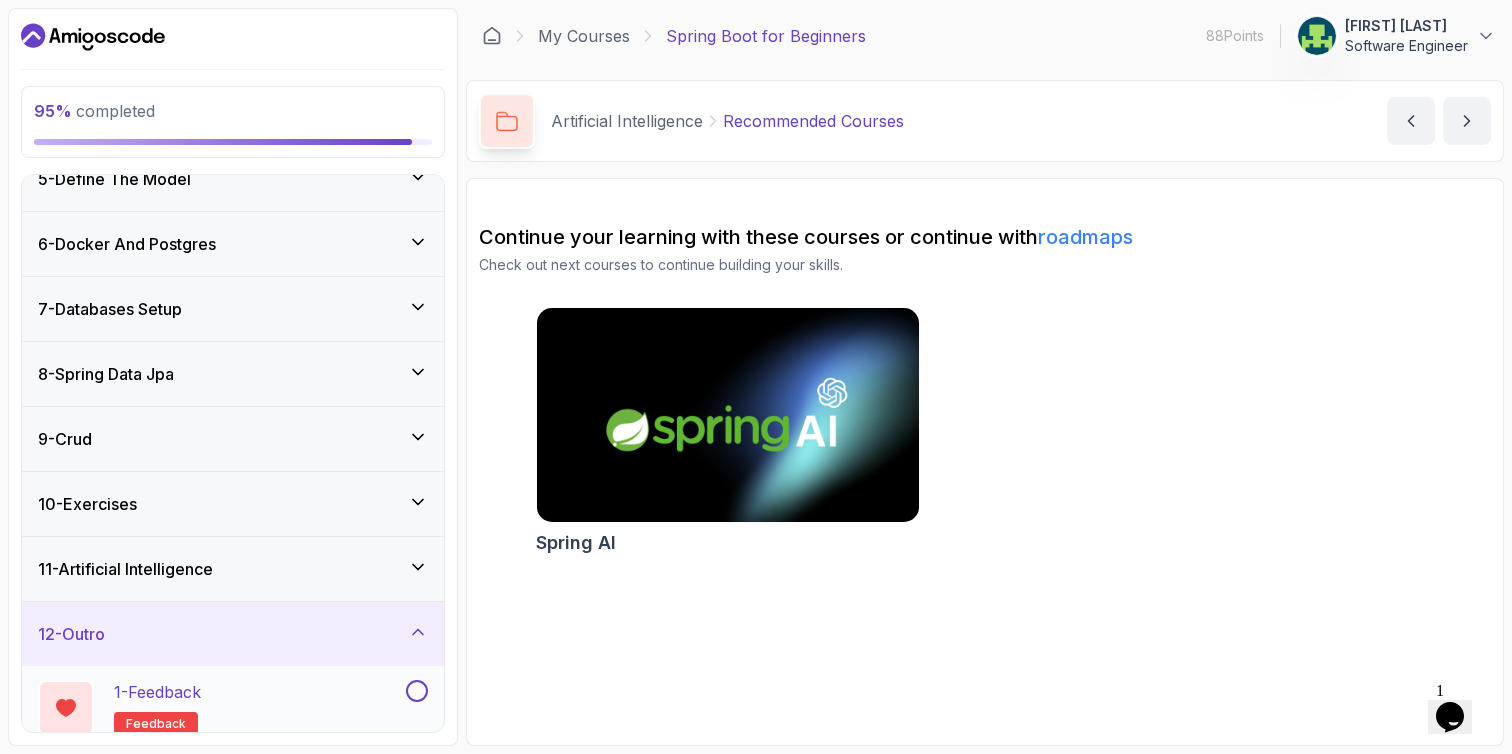 scroll, scrollTop: 389, scrollLeft: 0, axis: vertical 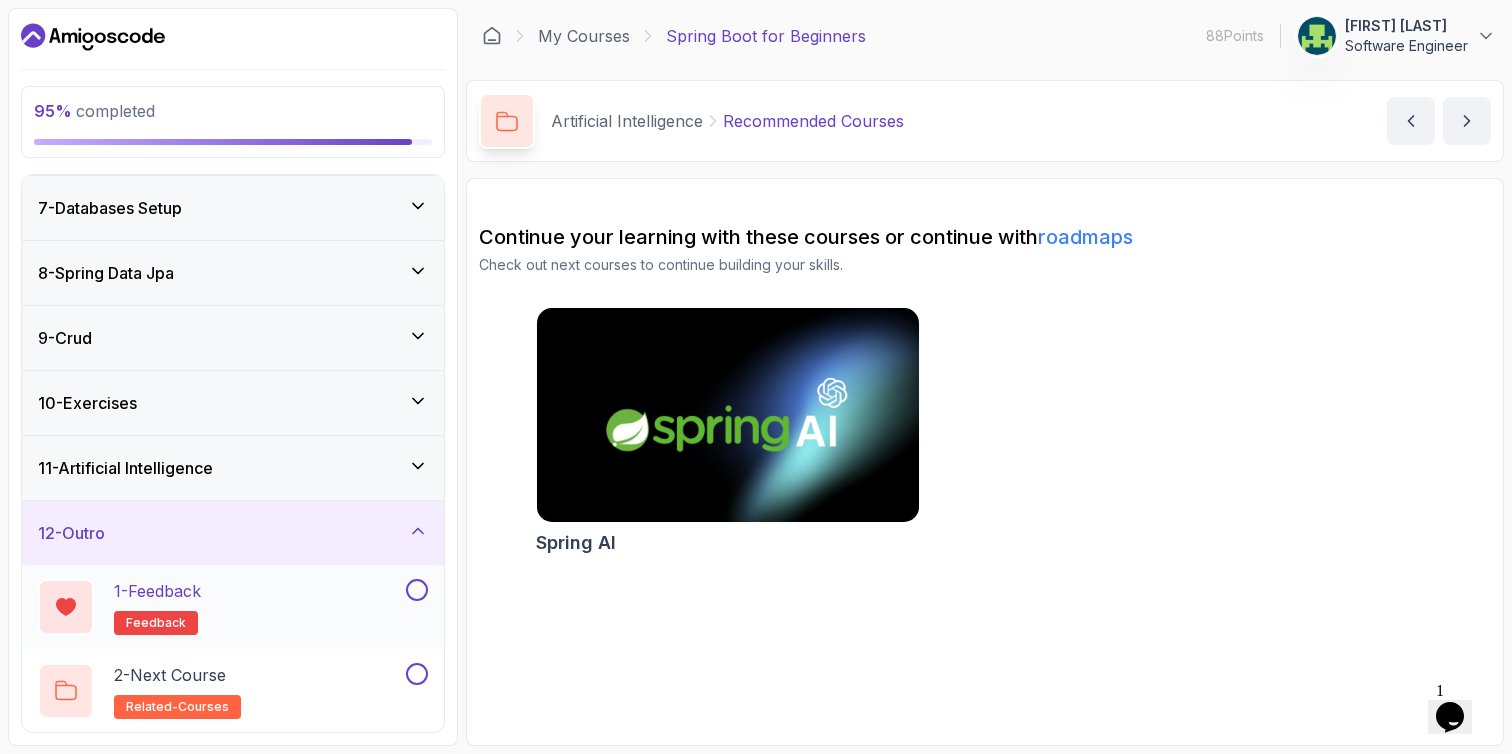 click on "1  -  Feedback feedback" at bounding box center [220, 607] 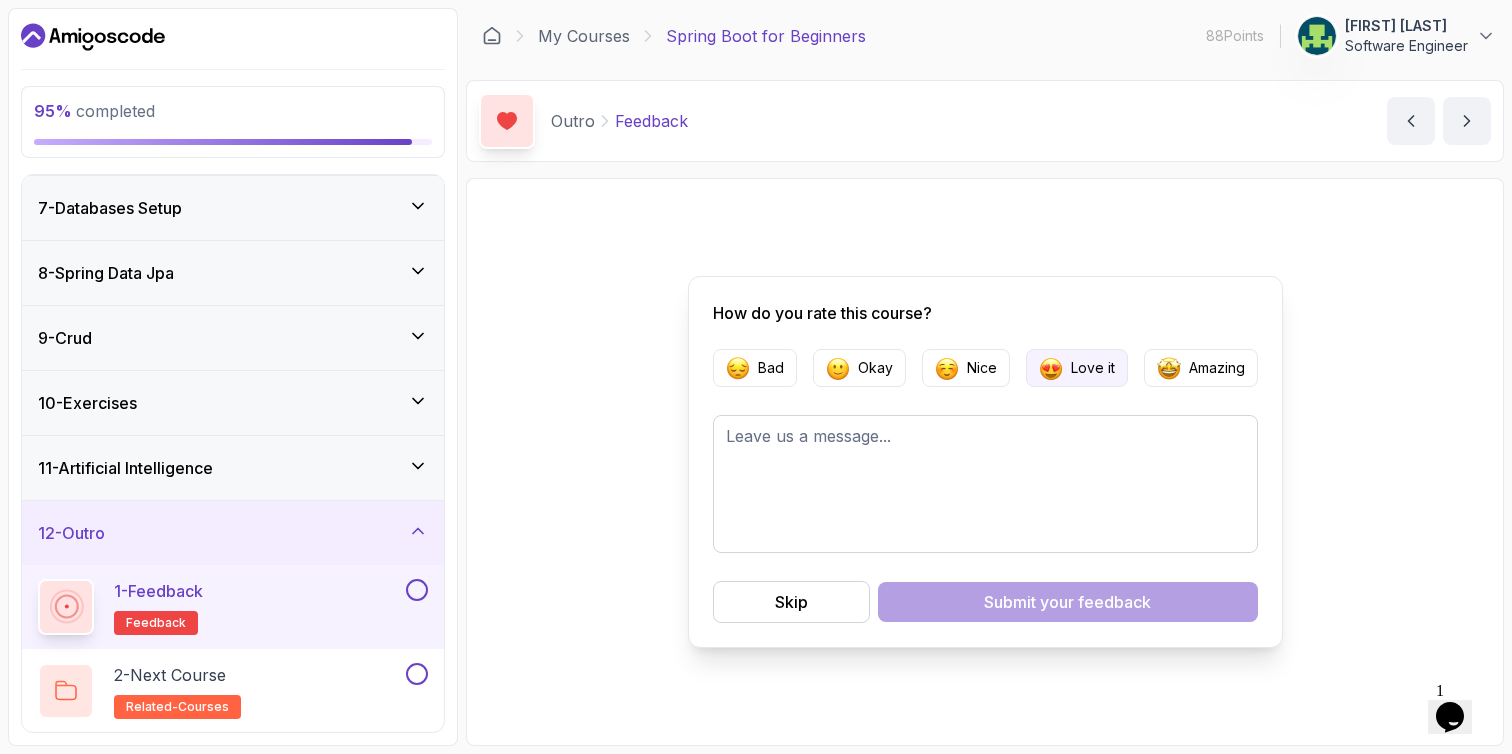 click on "Love it" at bounding box center (1093, 368) 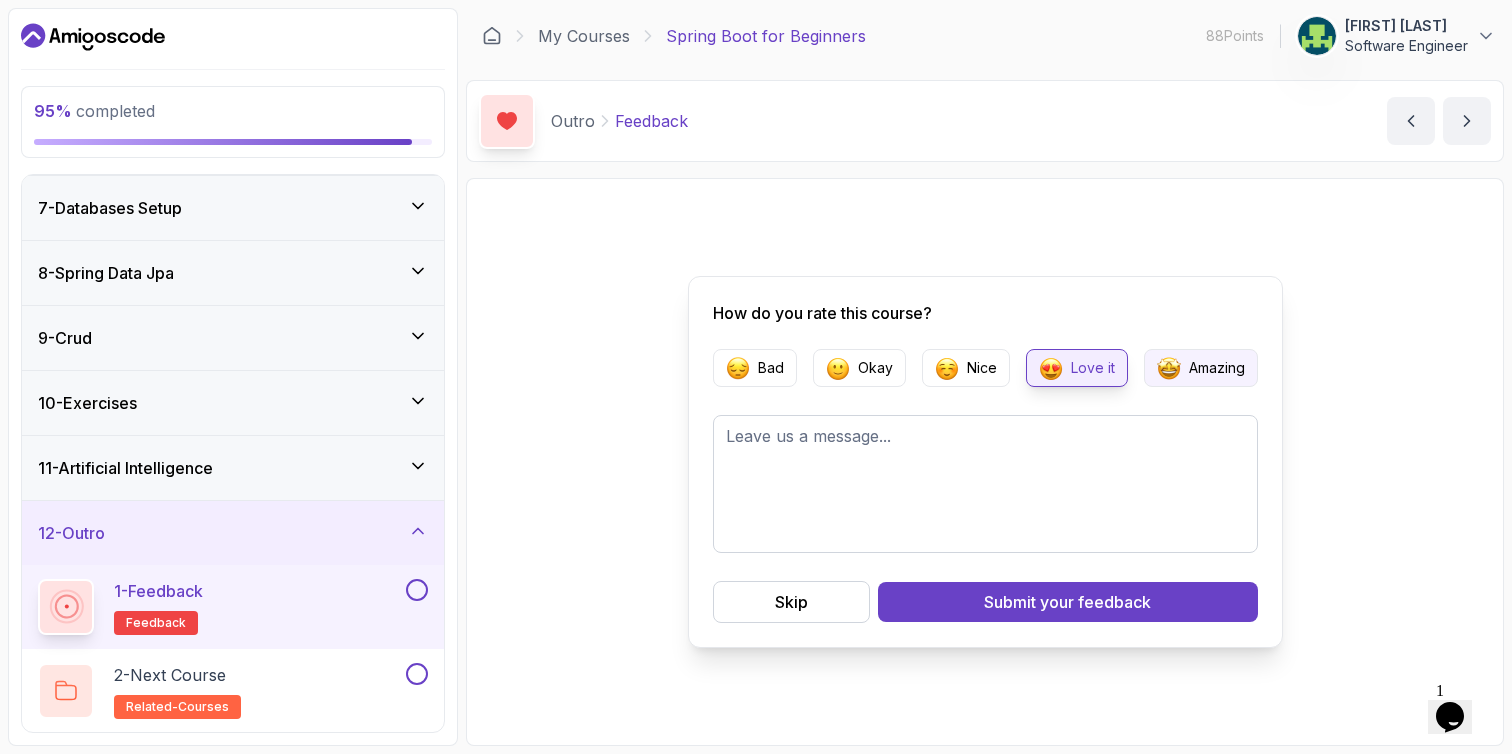 click at bounding box center [1169, 368] 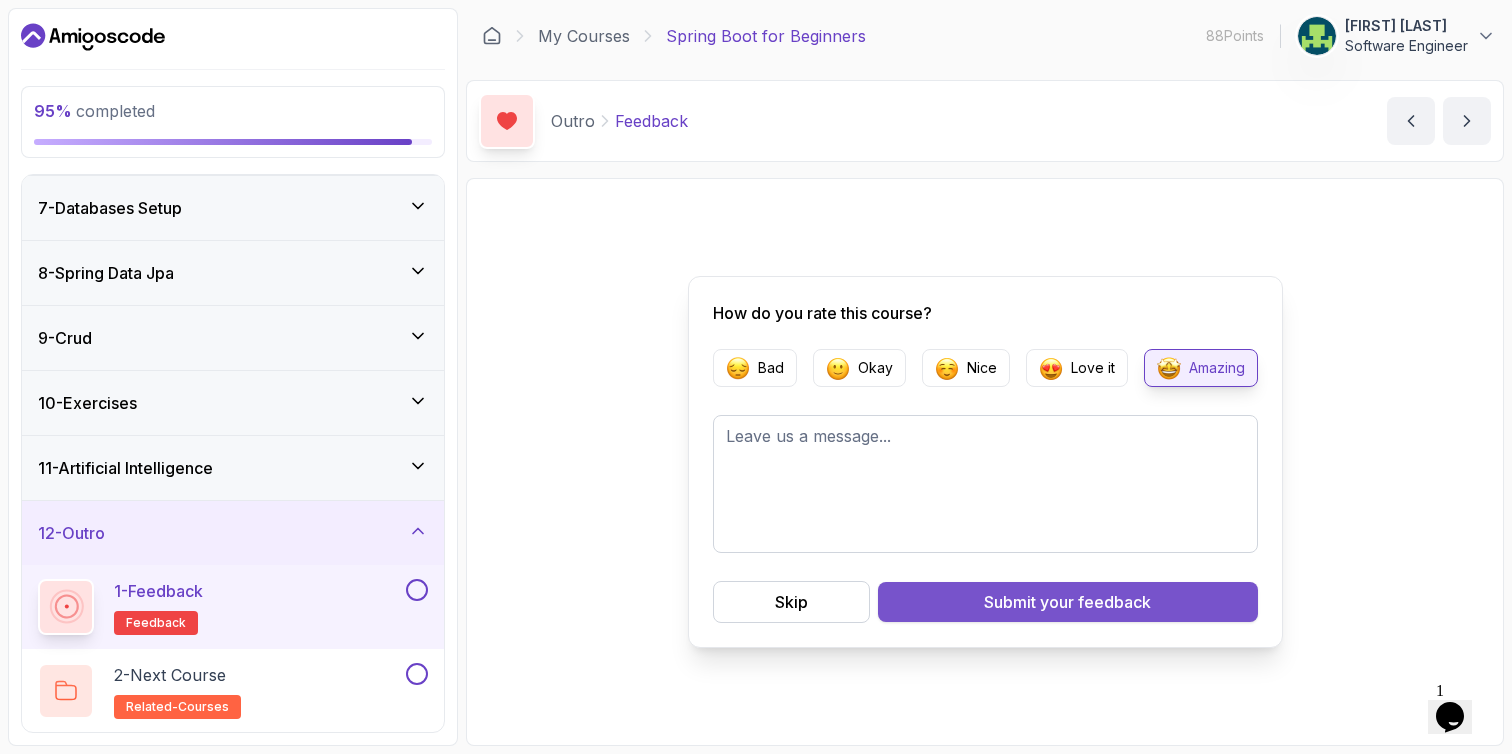 click on "your feedback" at bounding box center (1095, 602) 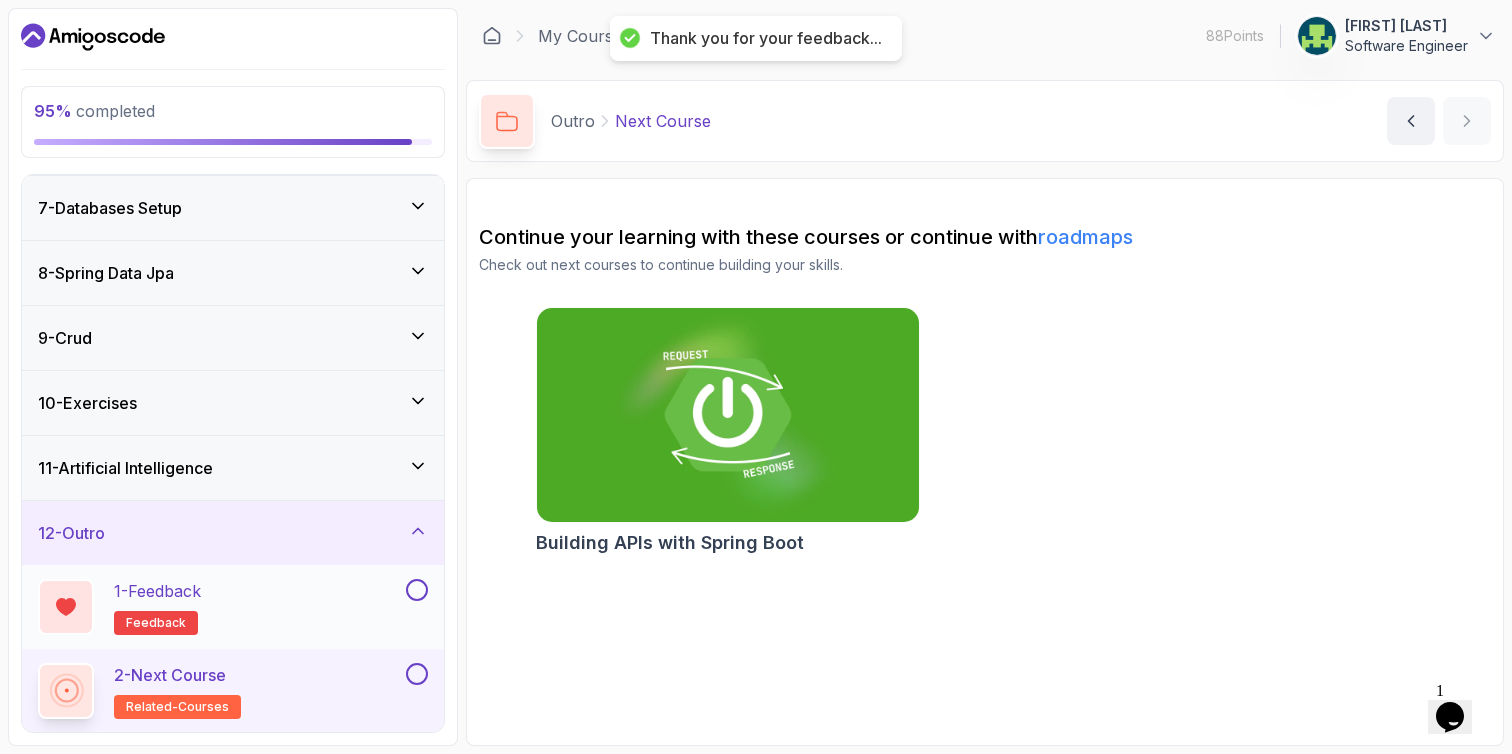 click at bounding box center (417, 590) 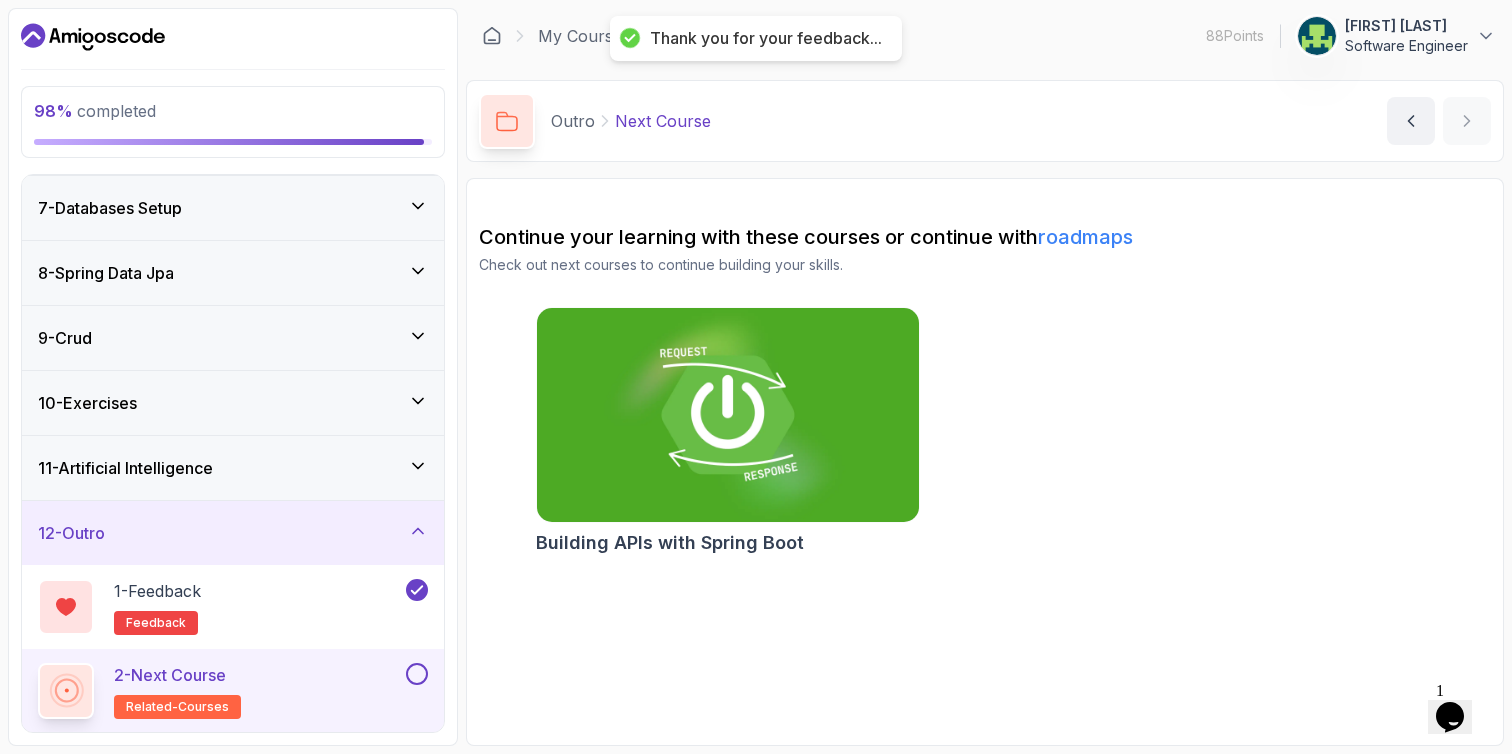 click at bounding box center (727, 415) 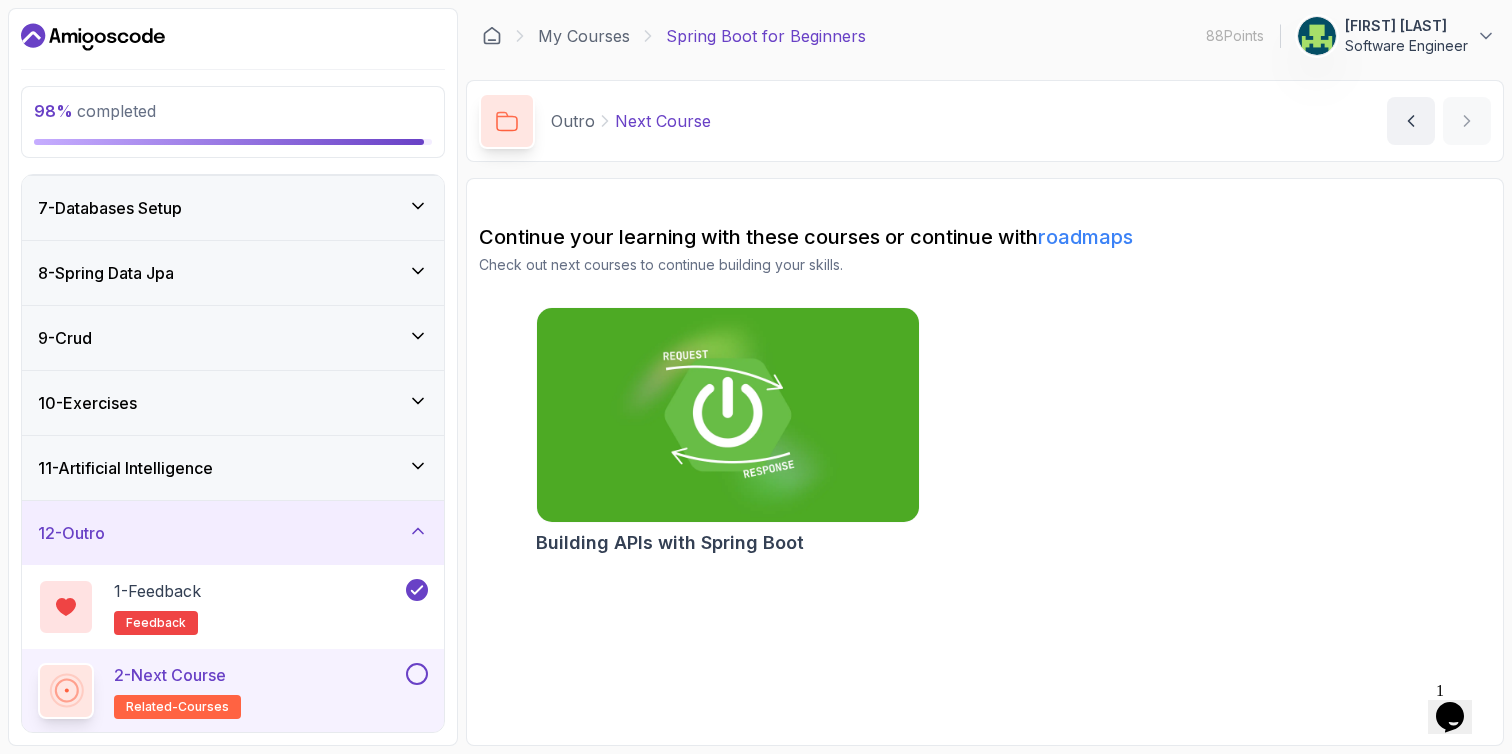 click at bounding box center [417, 674] 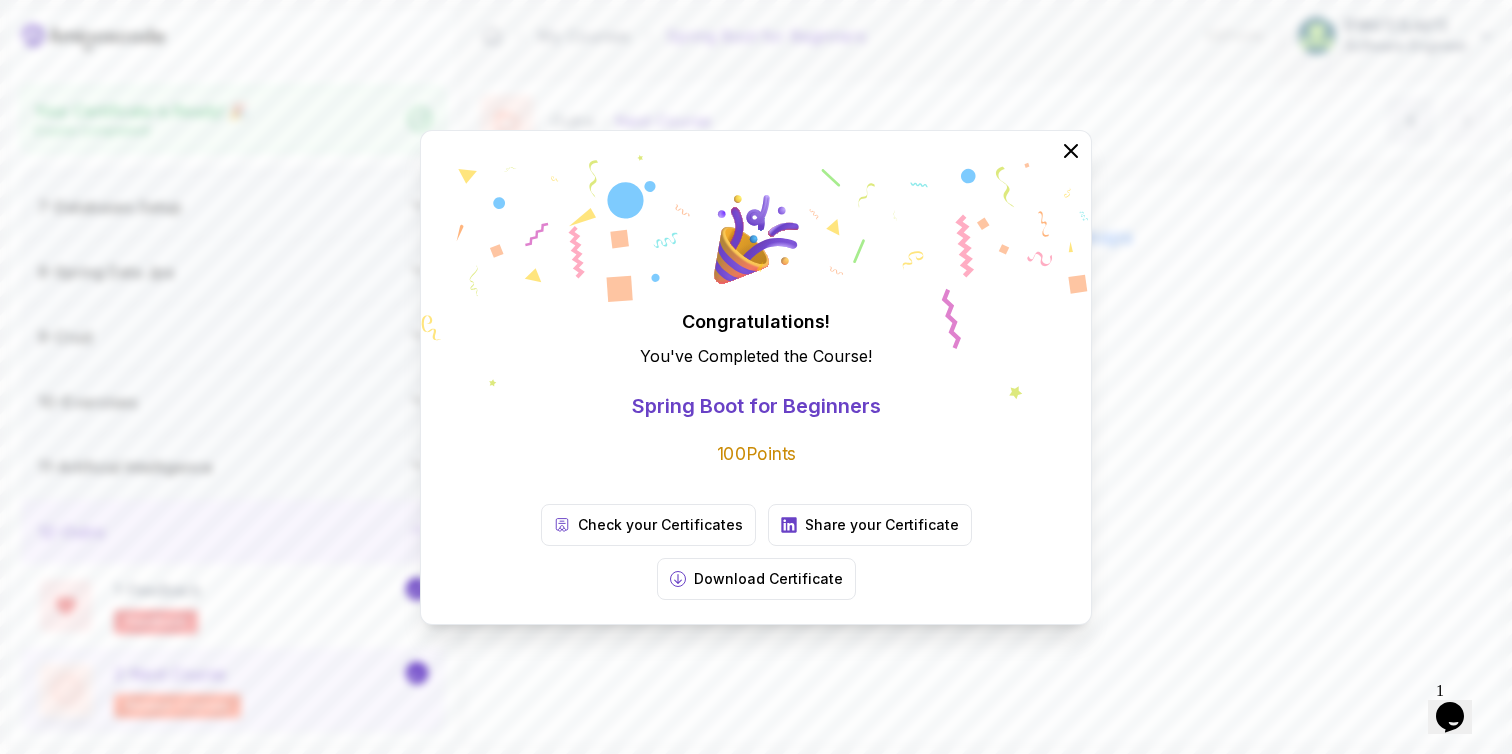 scroll, scrollTop: 383, scrollLeft: 0, axis: vertical 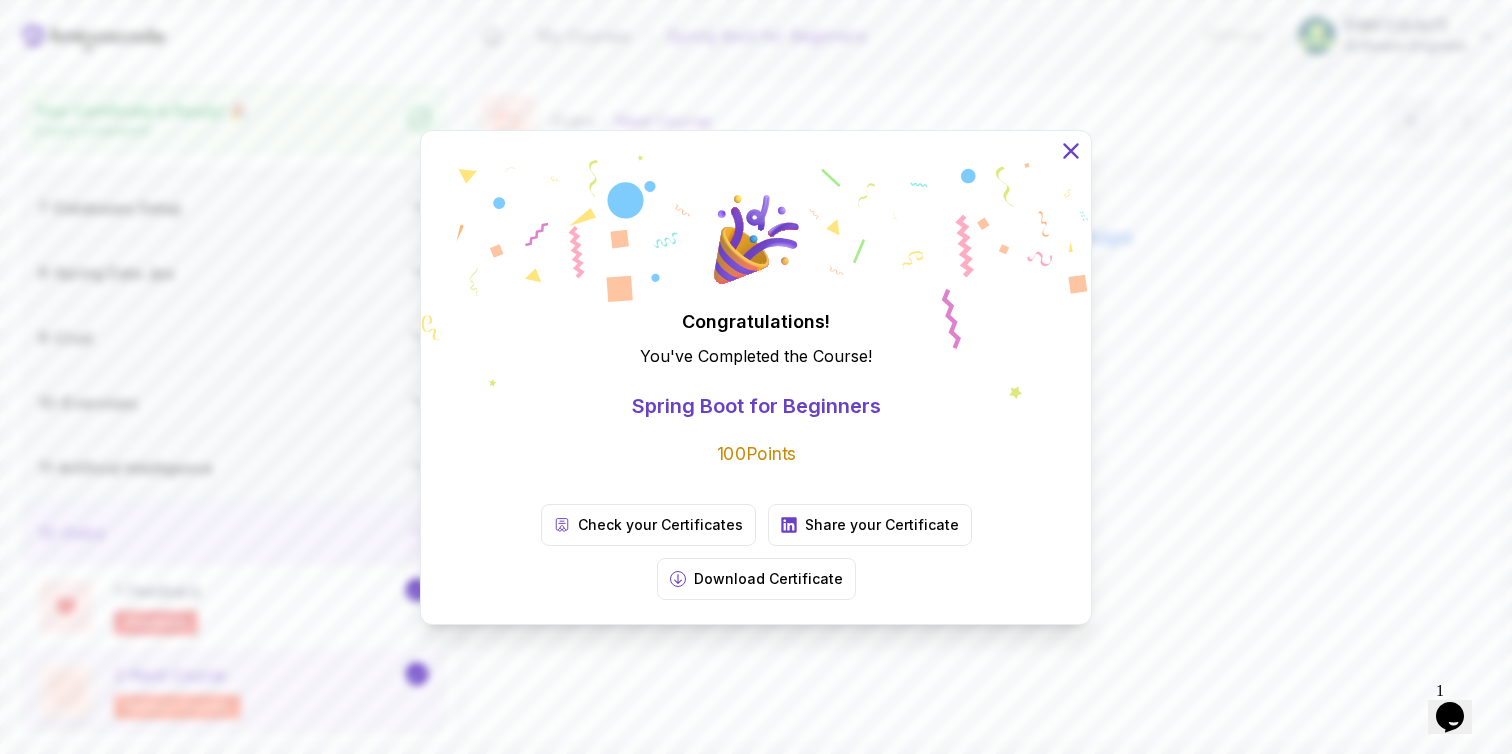 click 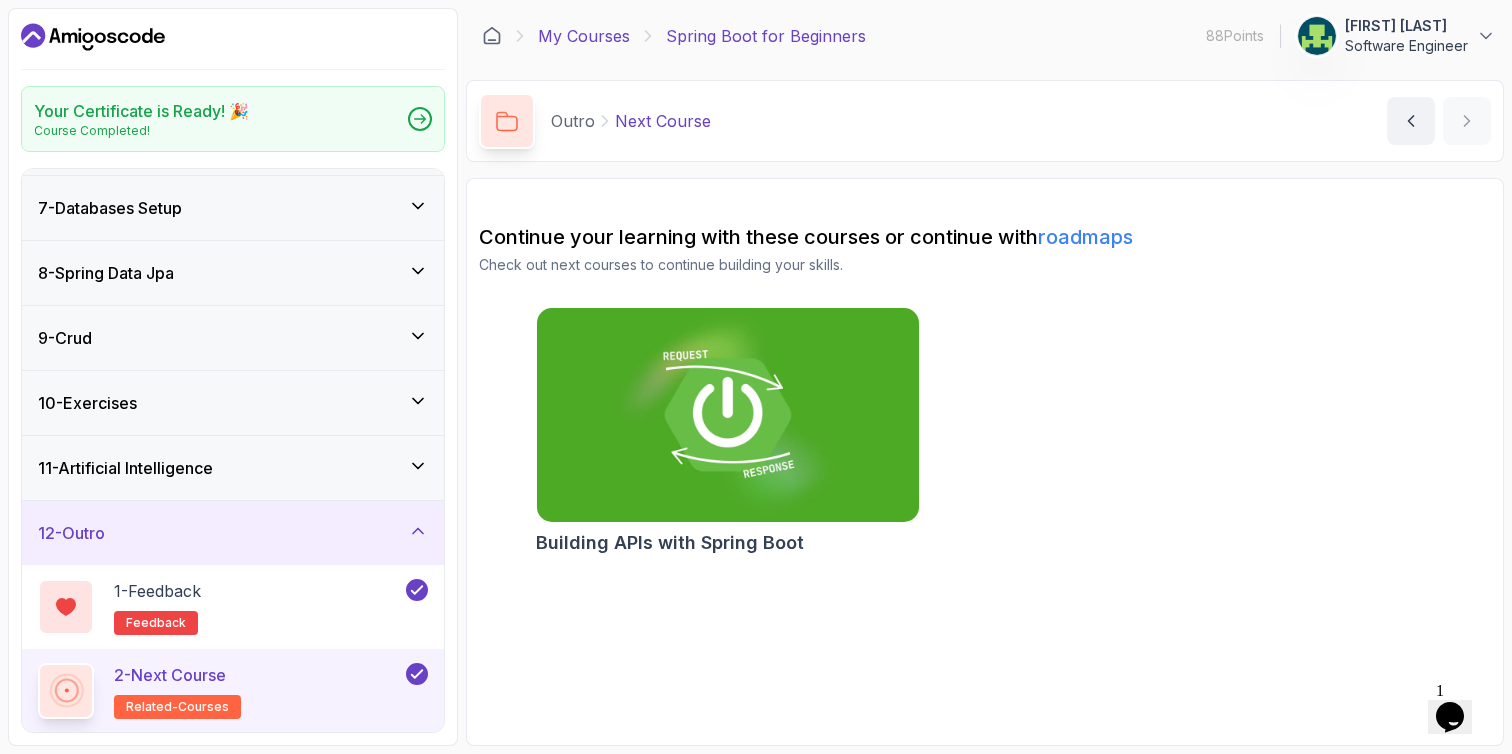 click on "My Courses" at bounding box center (584, 36) 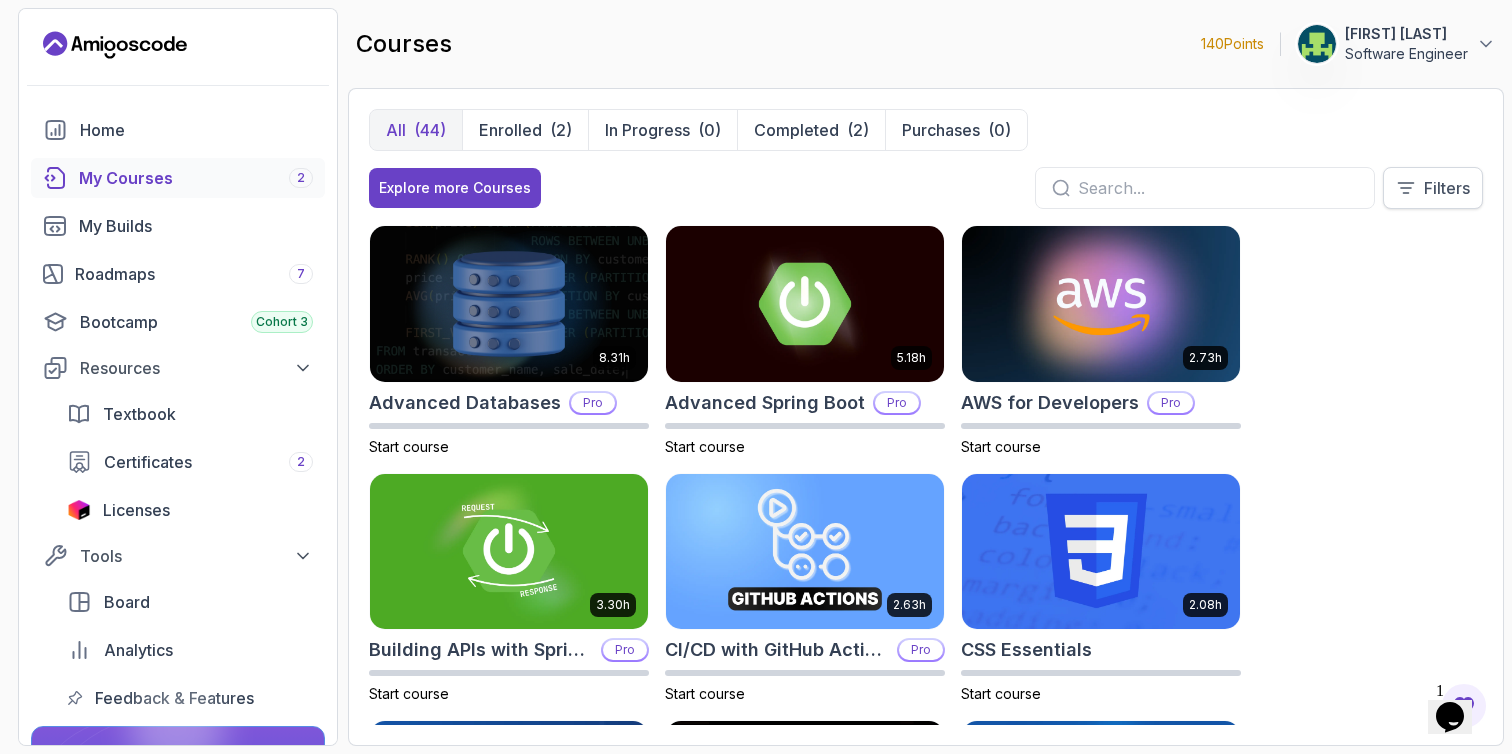click 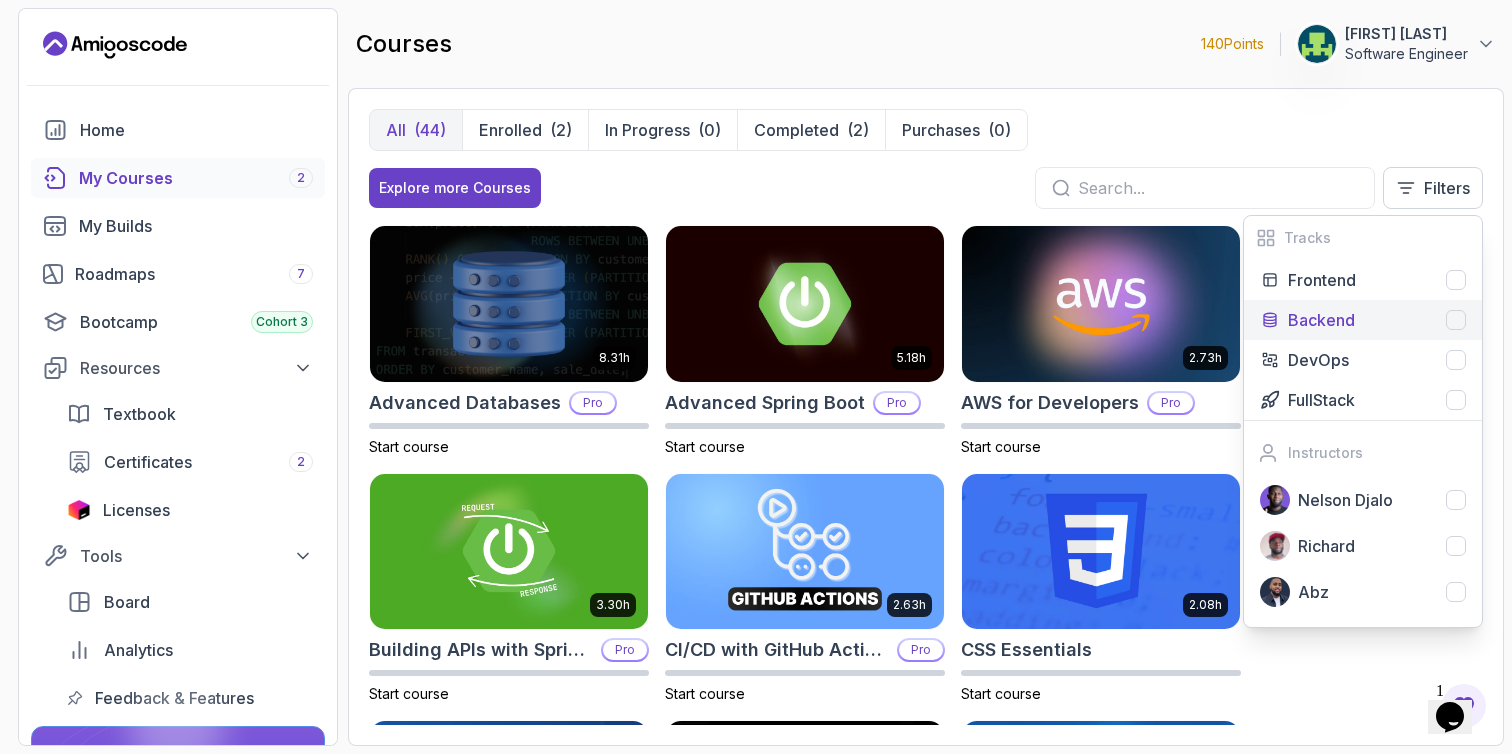 click on "Backend" at bounding box center (1377, 320) 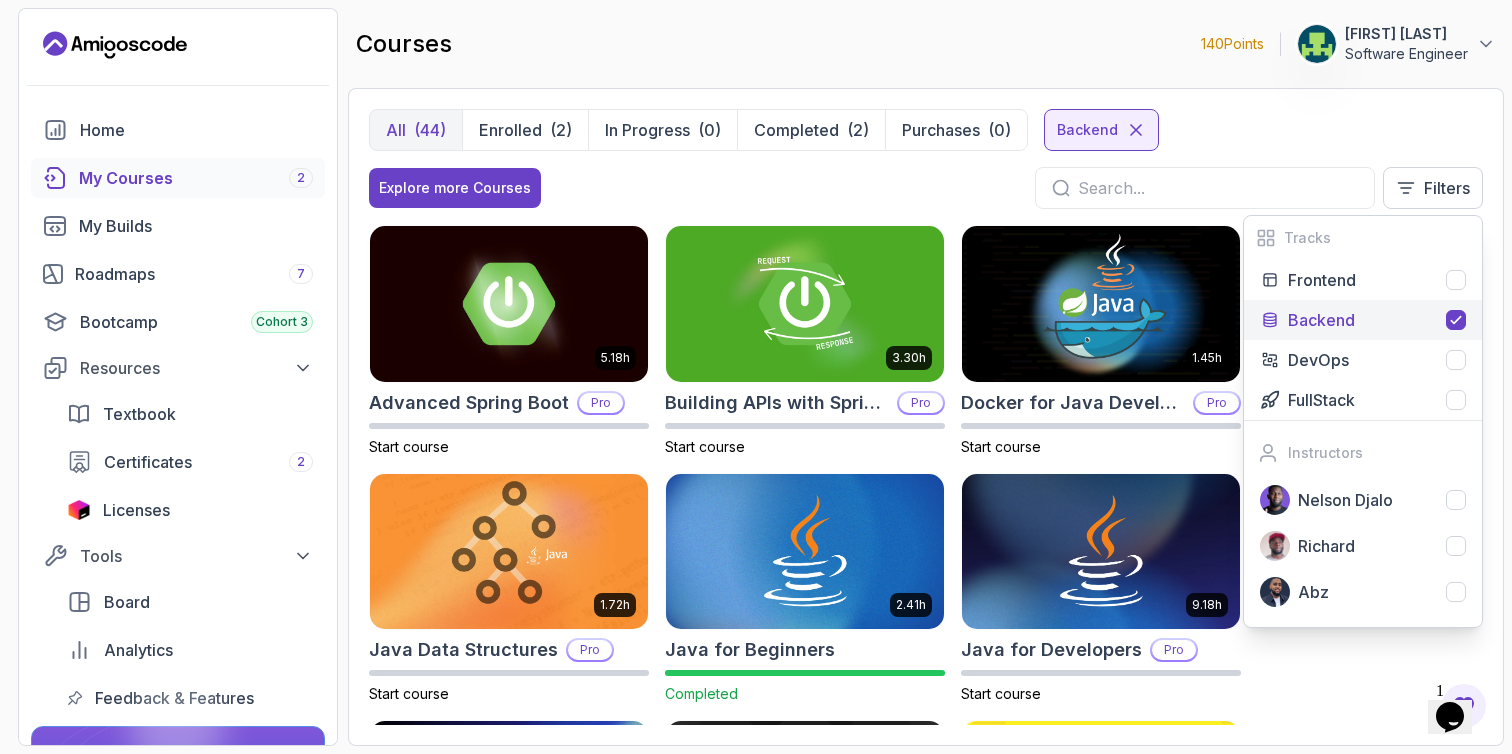click on "All (44) Enrolled (2) In Progress (0) Completed (2) Purchases (0) Backend" at bounding box center [926, 130] 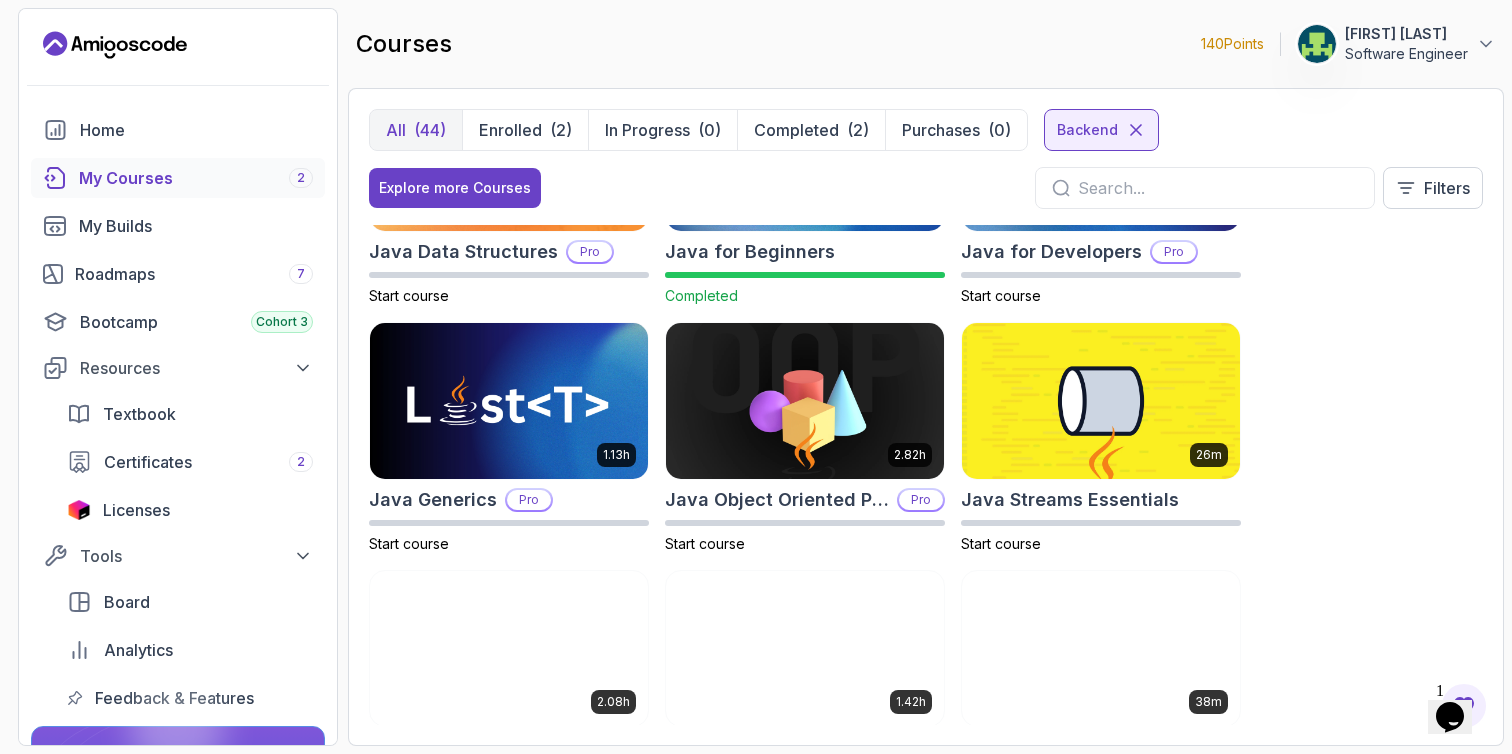 scroll, scrollTop: 391, scrollLeft: 0, axis: vertical 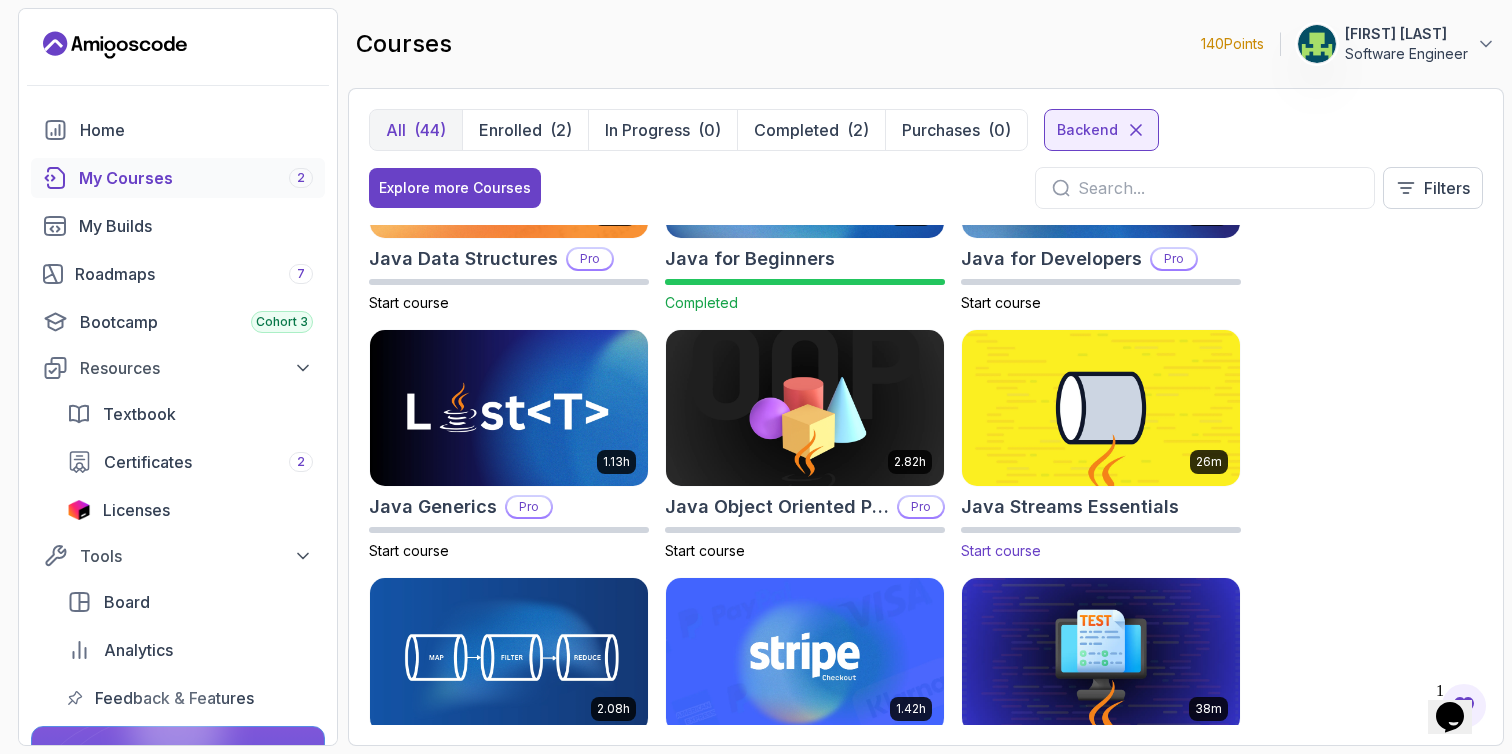 click at bounding box center [1101, 407] 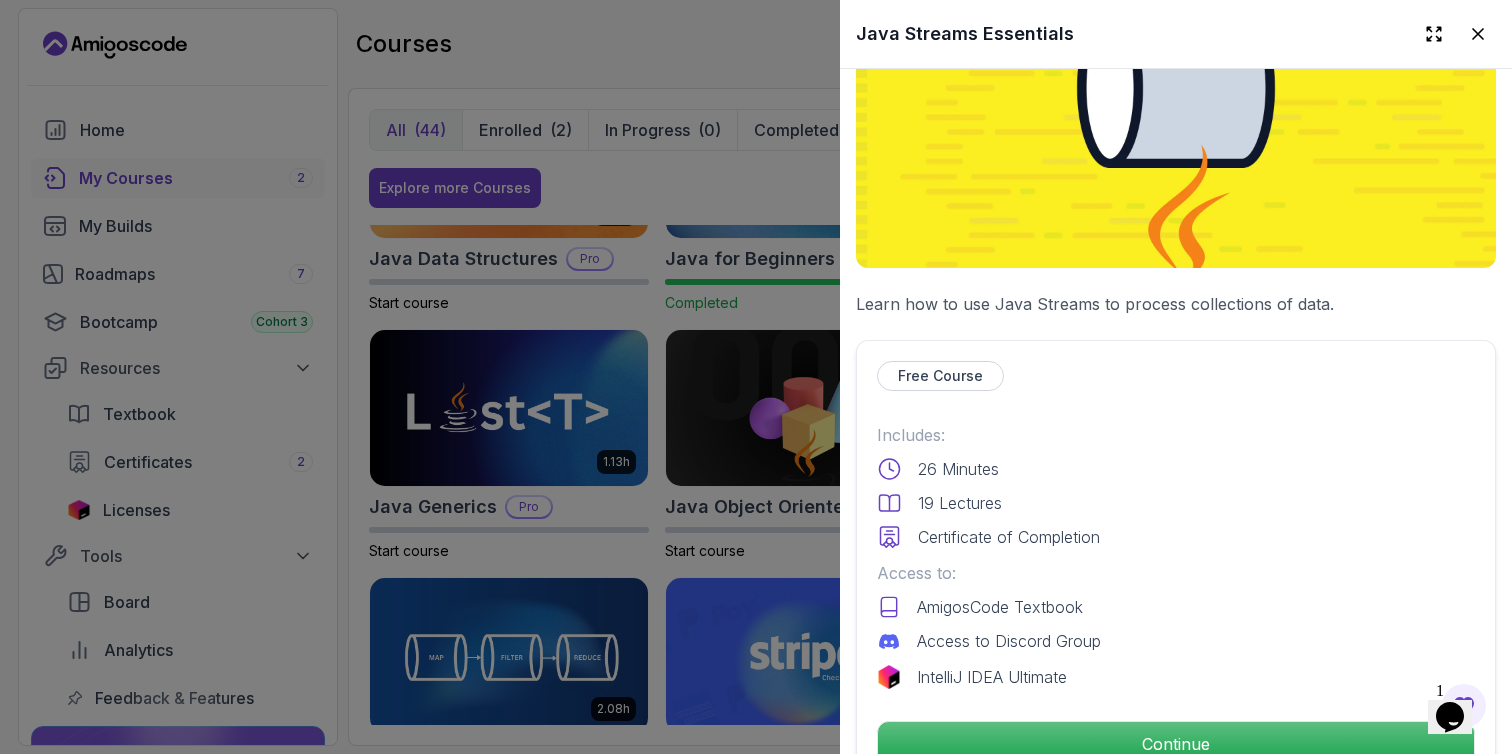 scroll, scrollTop: 299, scrollLeft: 0, axis: vertical 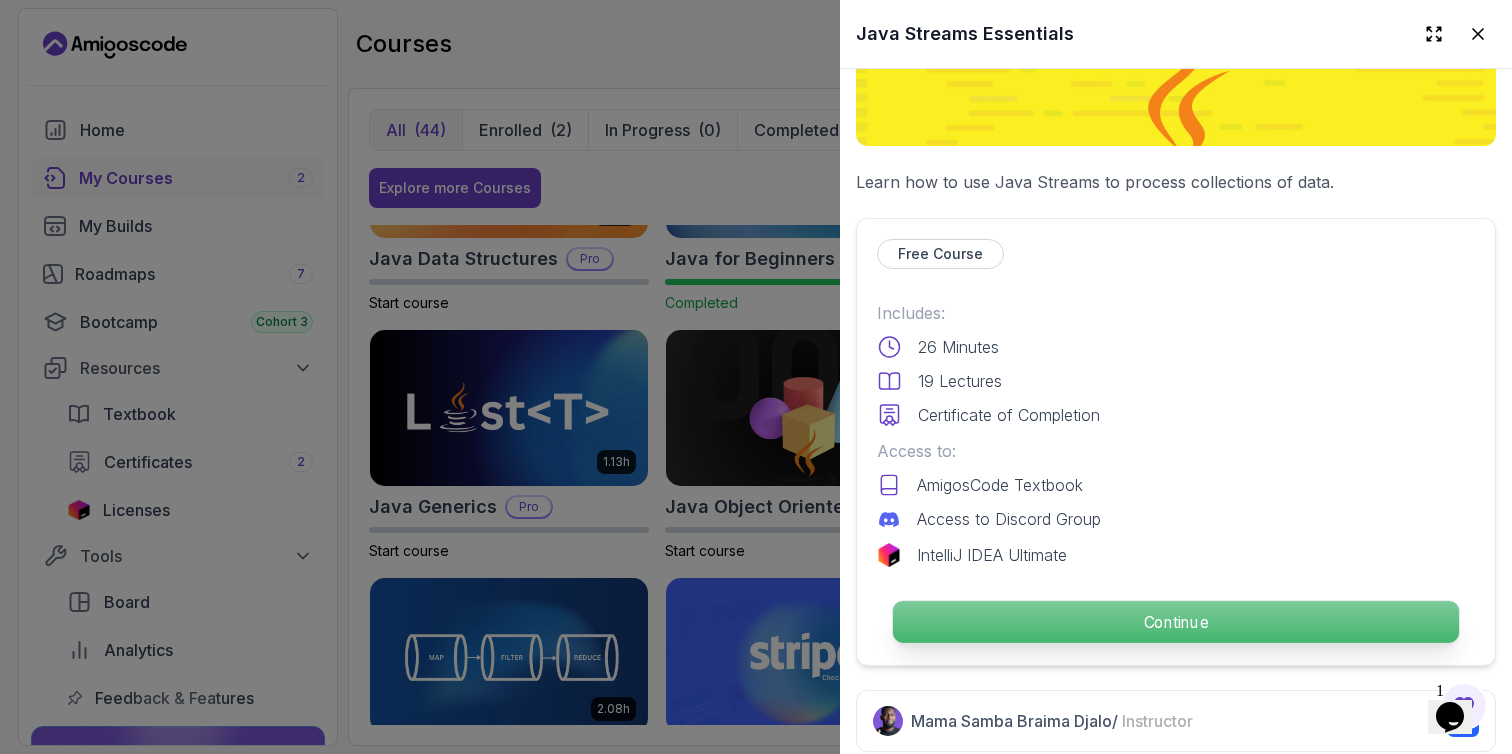 click on "Continue" at bounding box center [1176, 622] 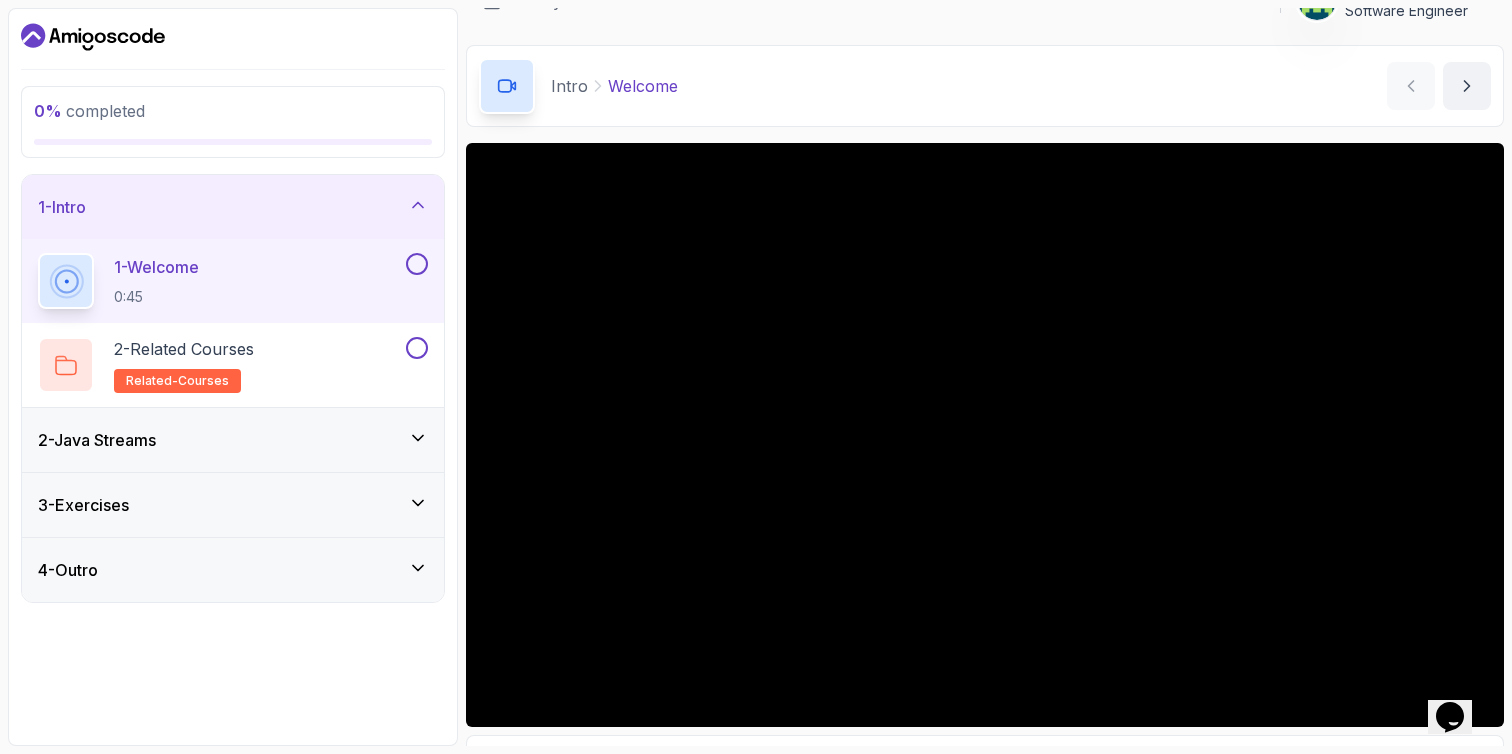 scroll, scrollTop: 74, scrollLeft: 0, axis: vertical 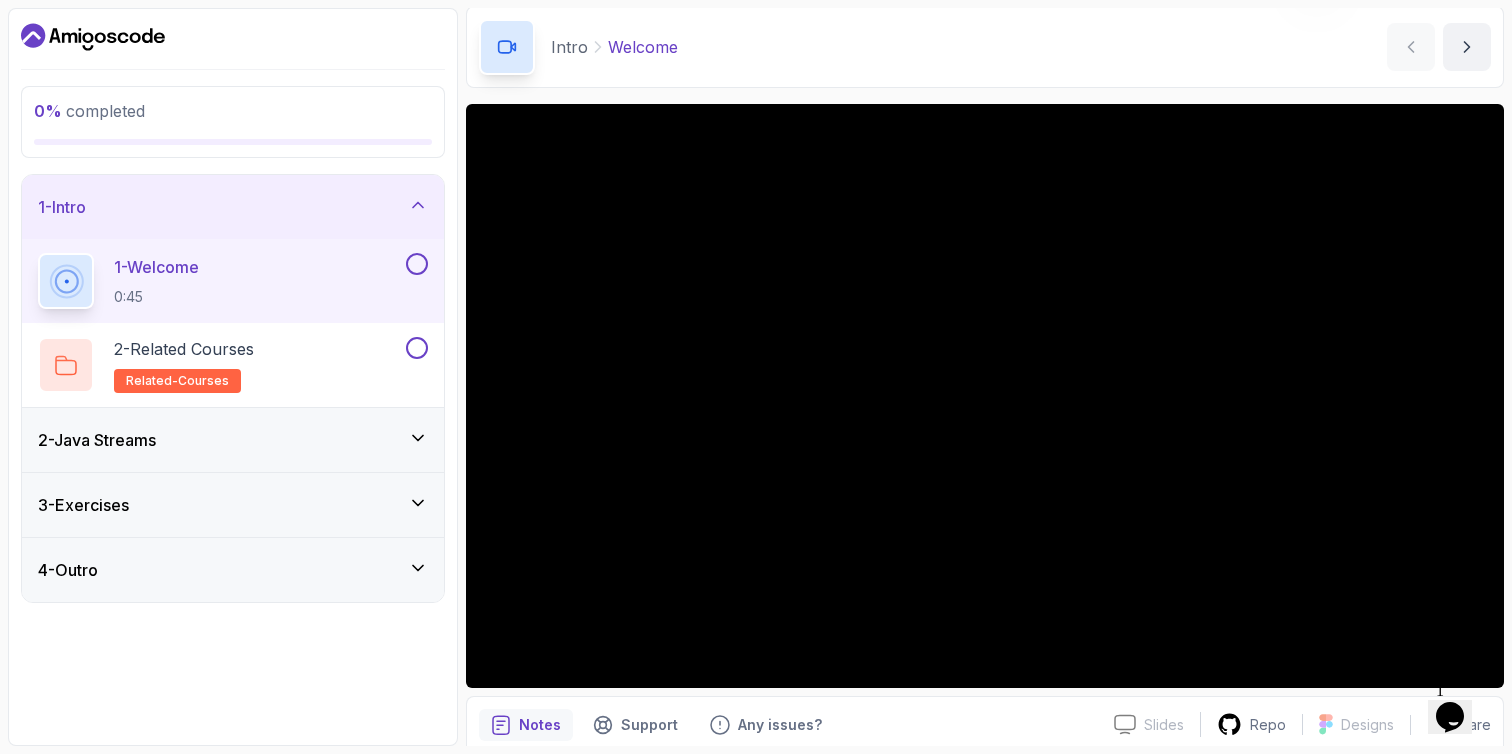 click 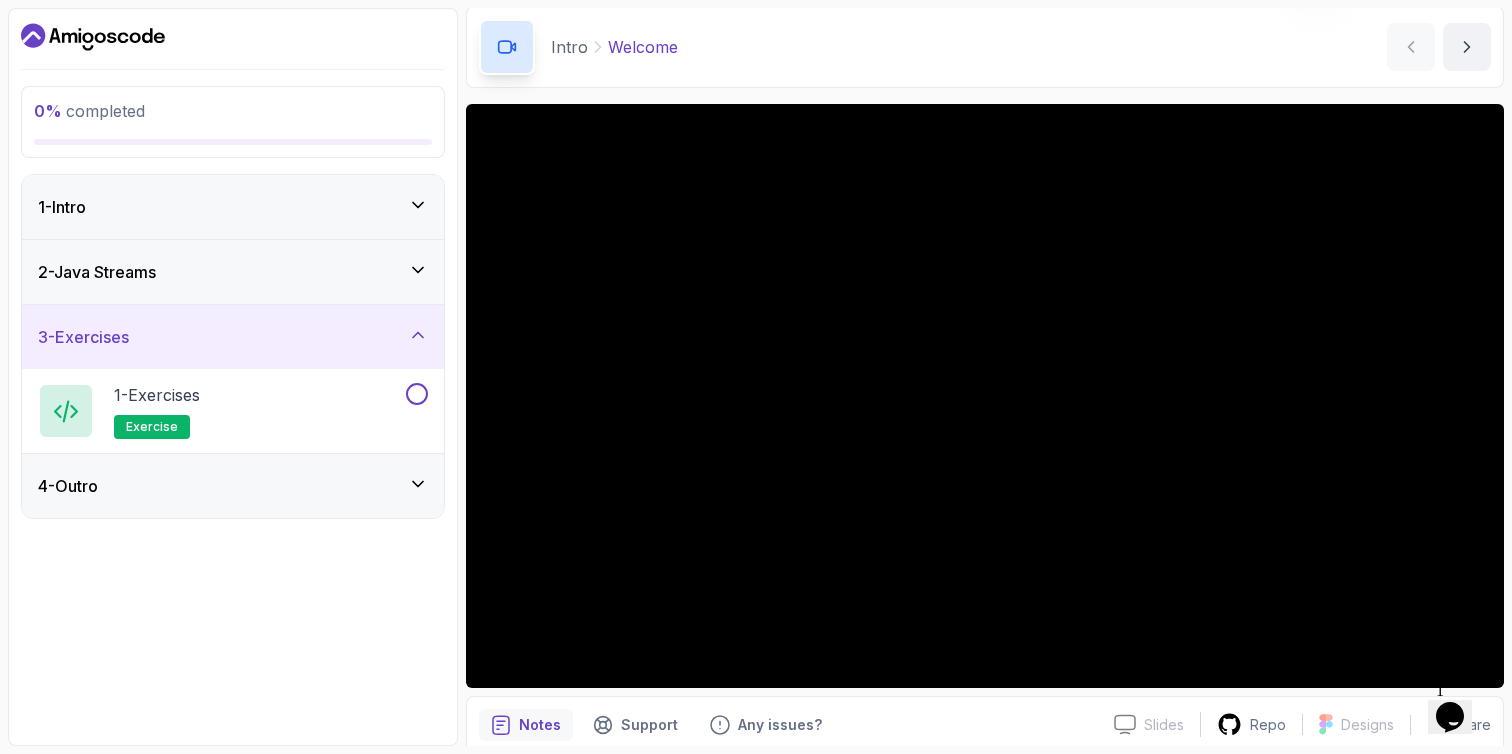 click 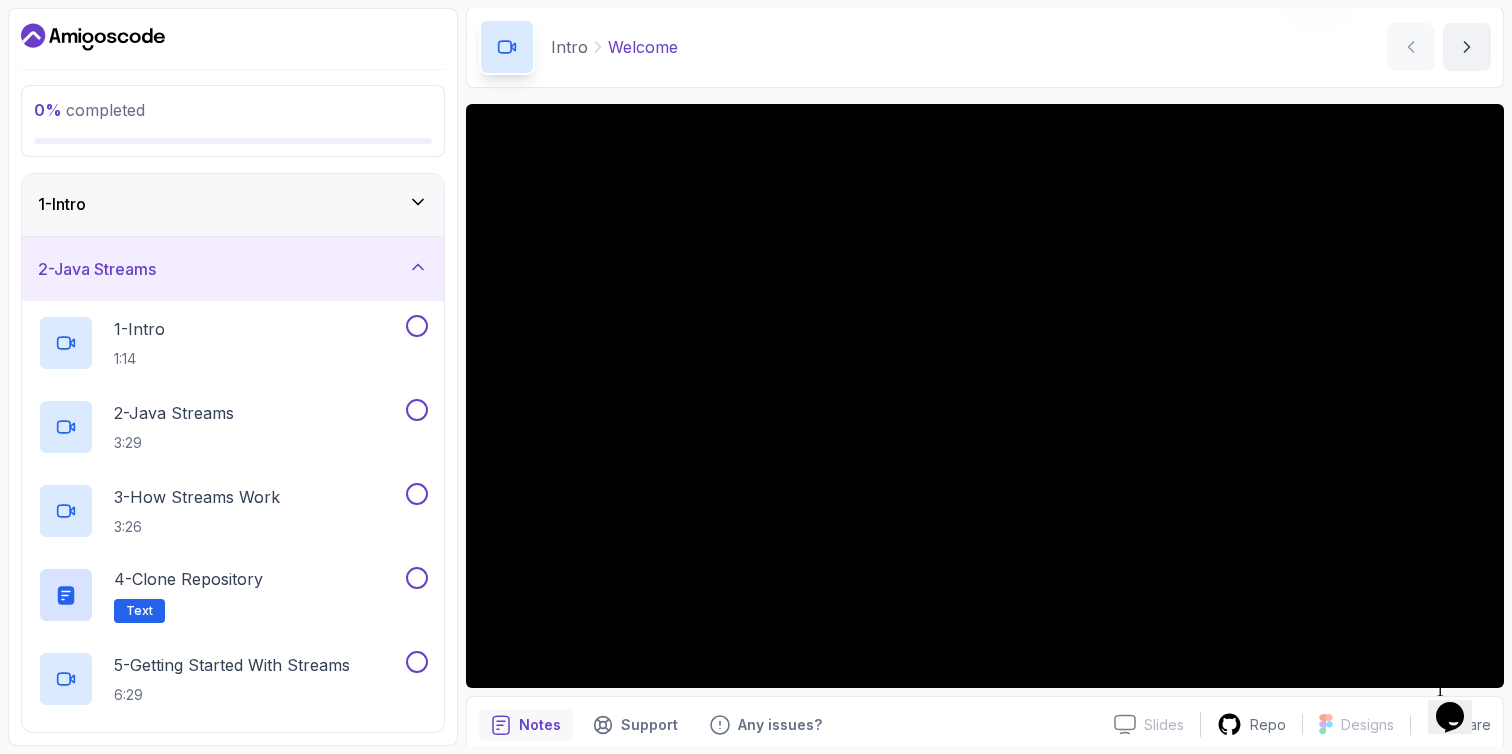 scroll, scrollTop: 0, scrollLeft: 0, axis: both 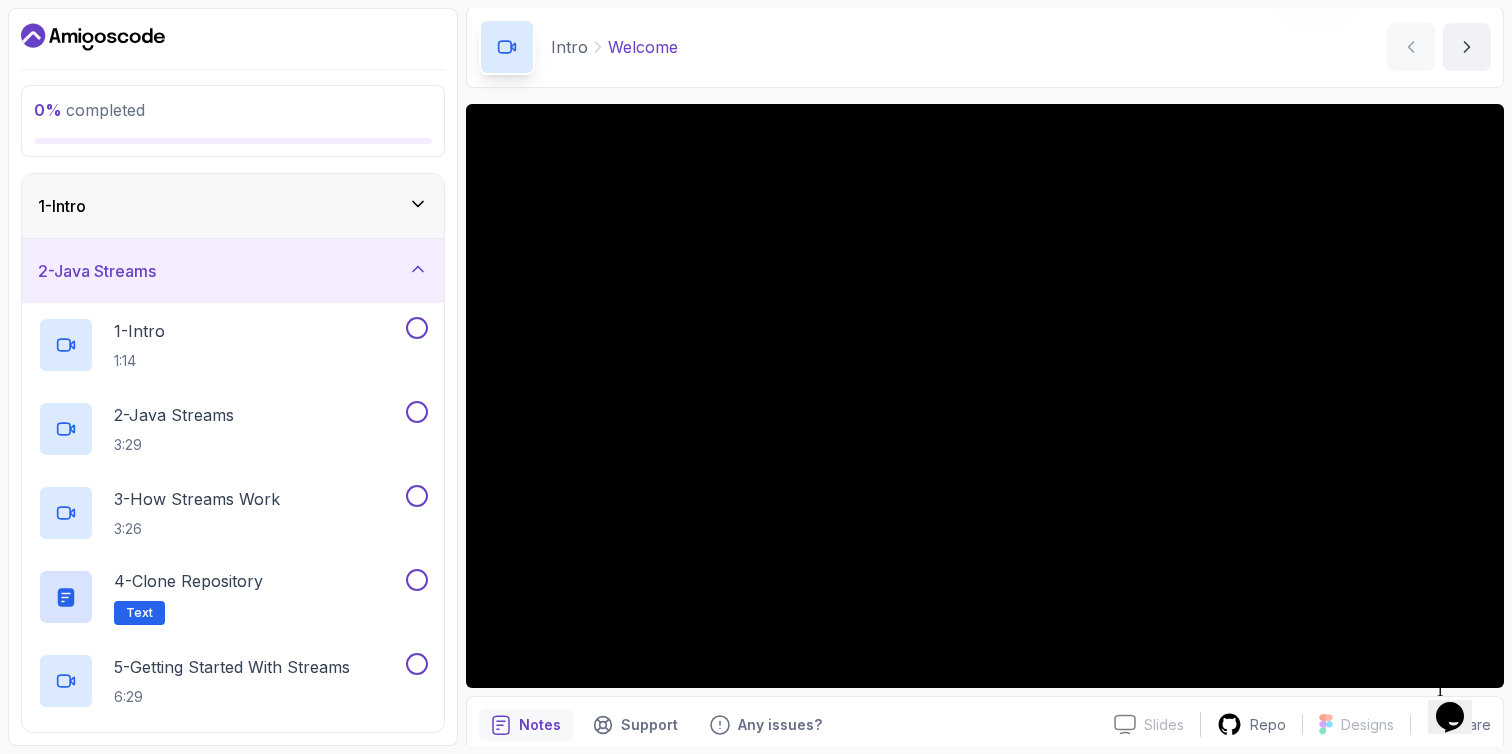 click 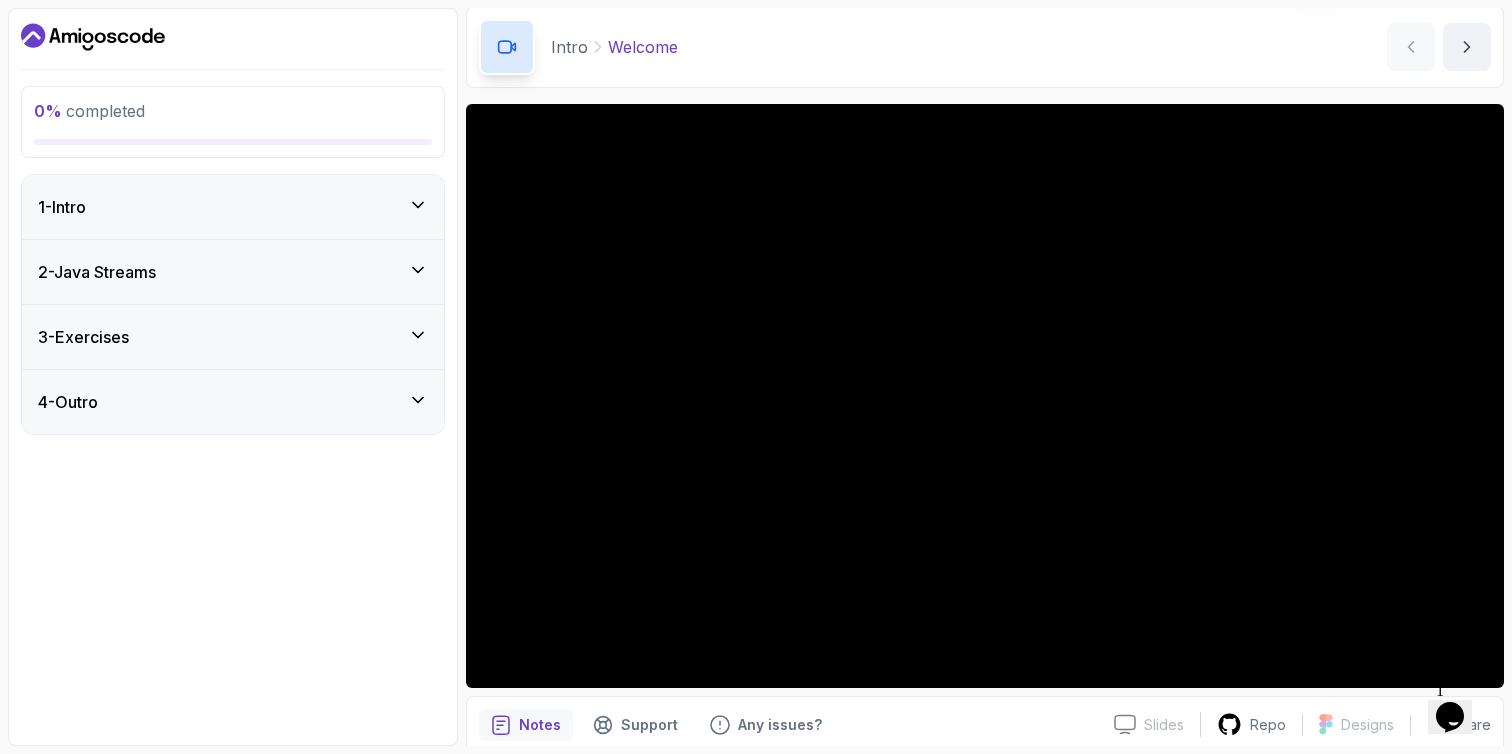 click on "1  -  Intro" at bounding box center [233, 207] 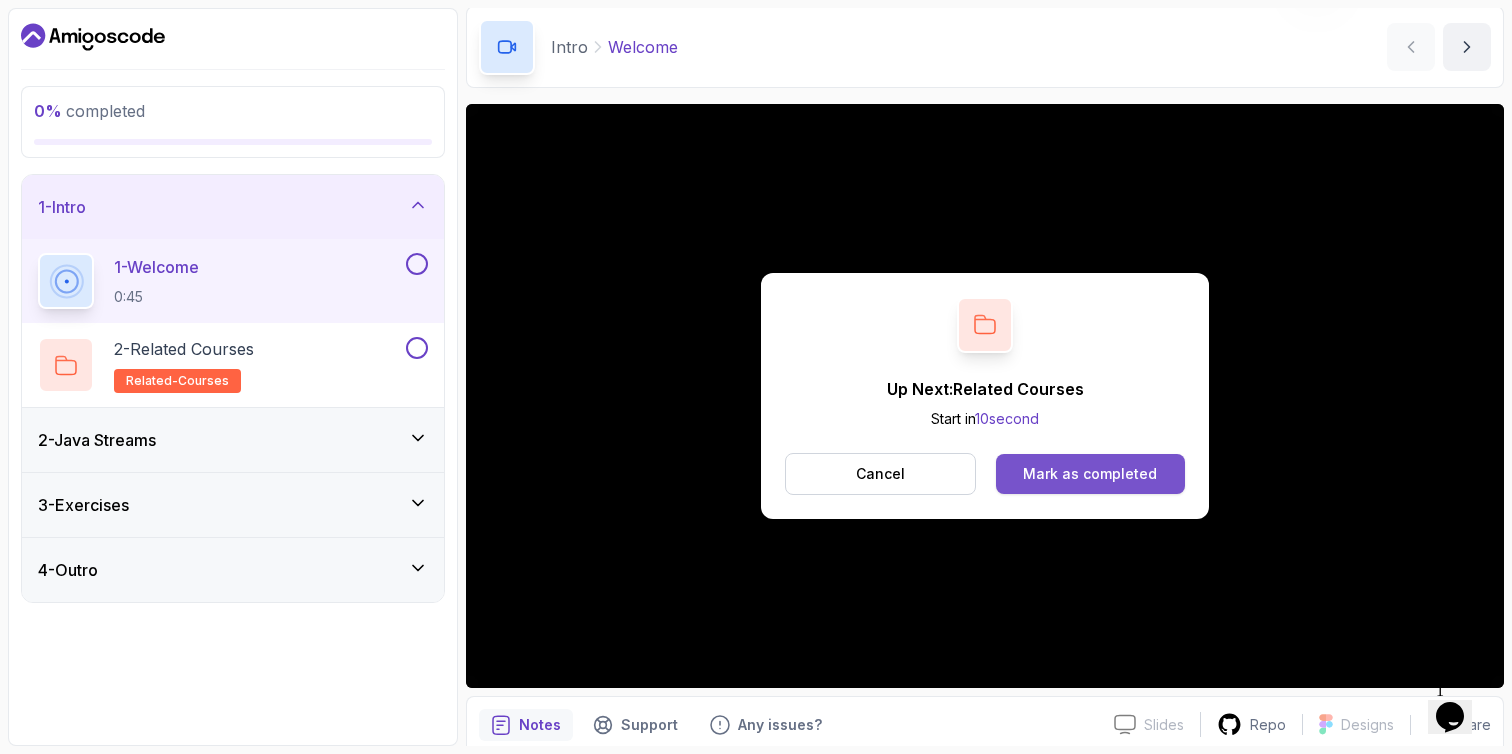click on "Mark as completed" at bounding box center [1090, 474] 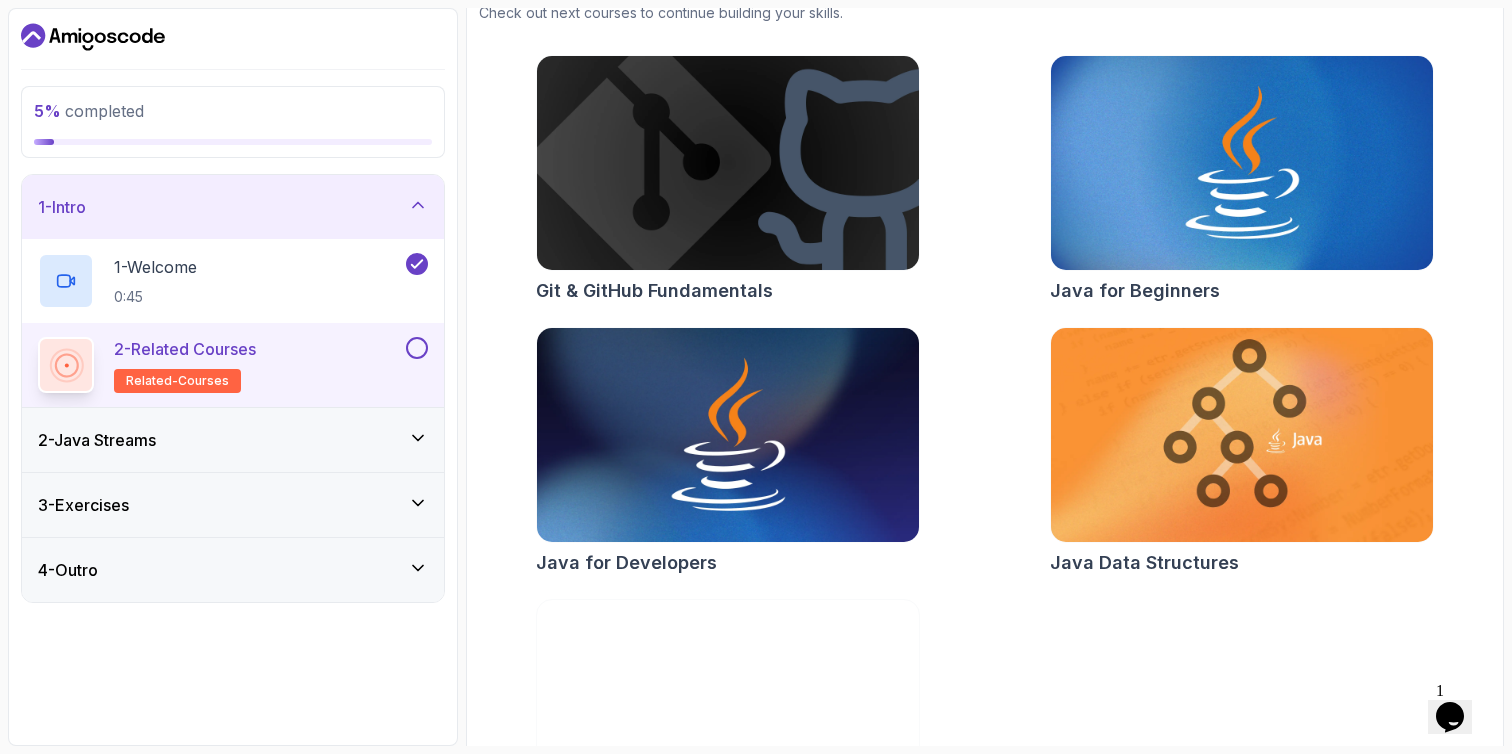 scroll, scrollTop: 374, scrollLeft: 0, axis: vertical 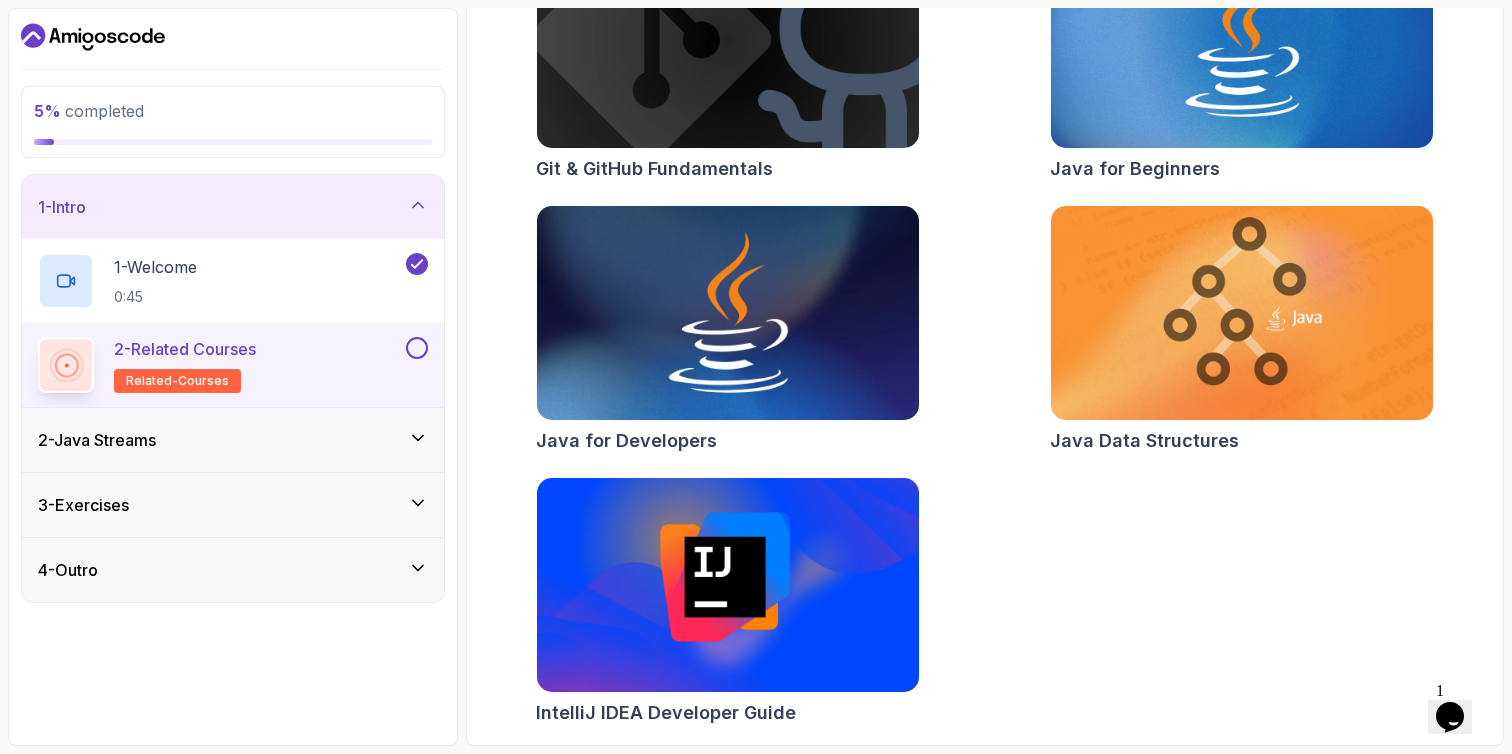click on "Java for Developers" at bounding box center (626, 441) 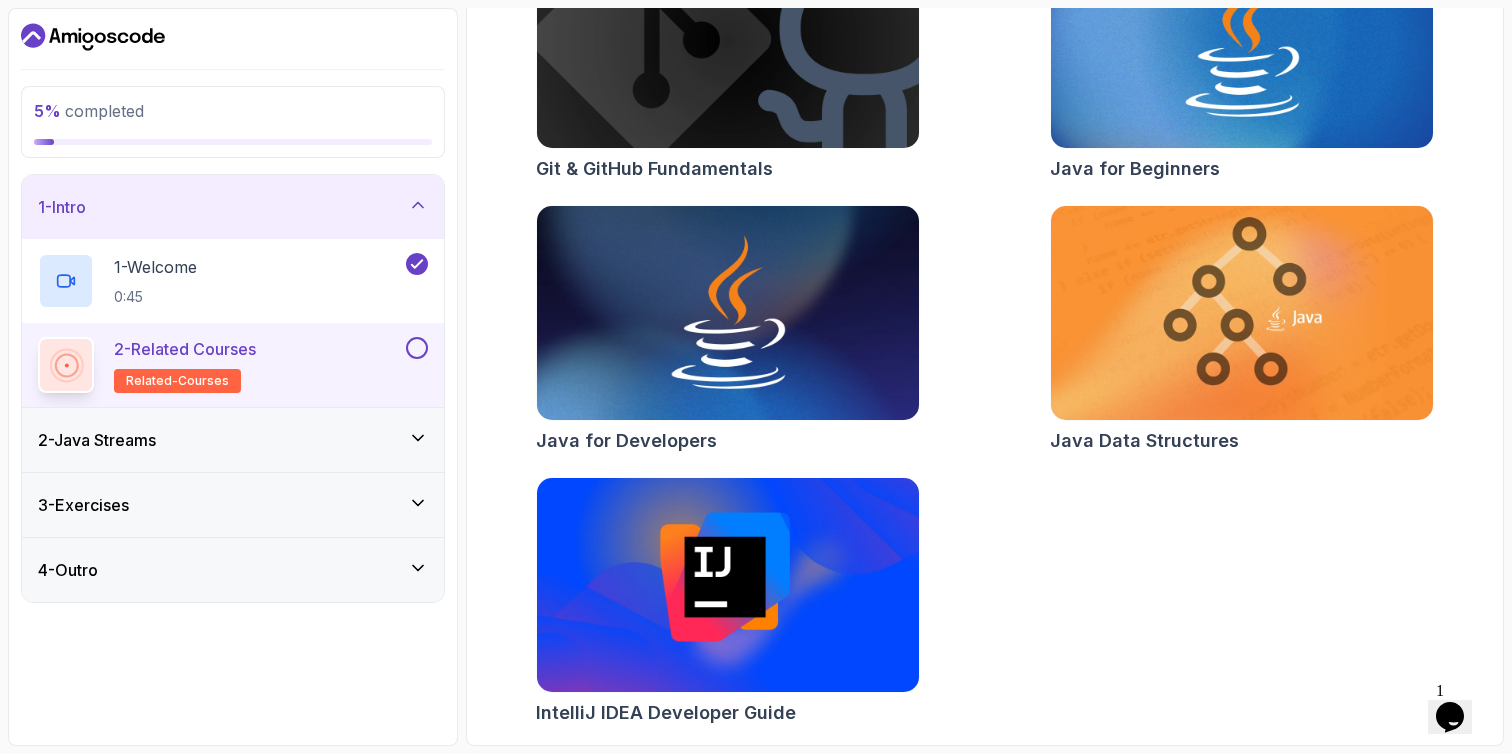 click at bounding box center [417, 348] 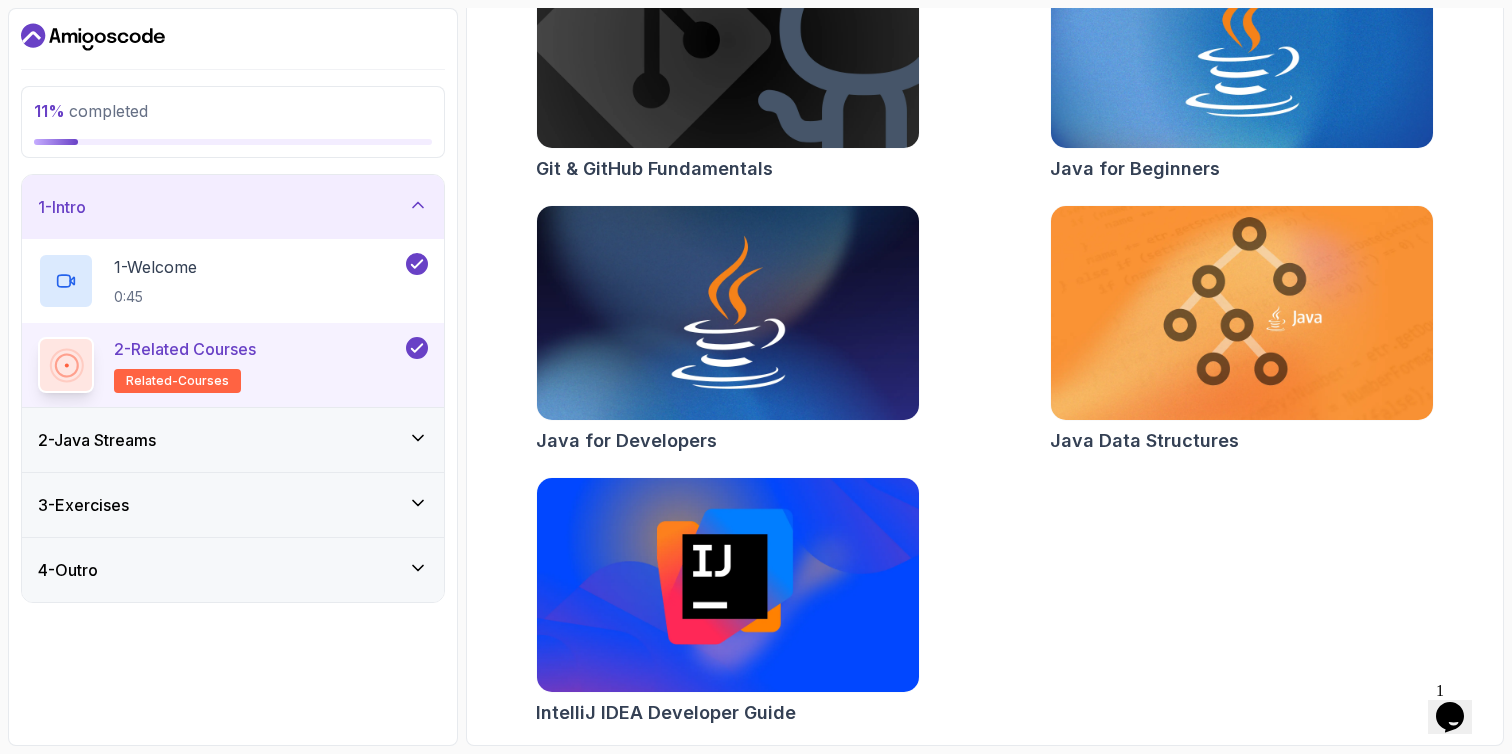 click at bounding box center [727, 585] 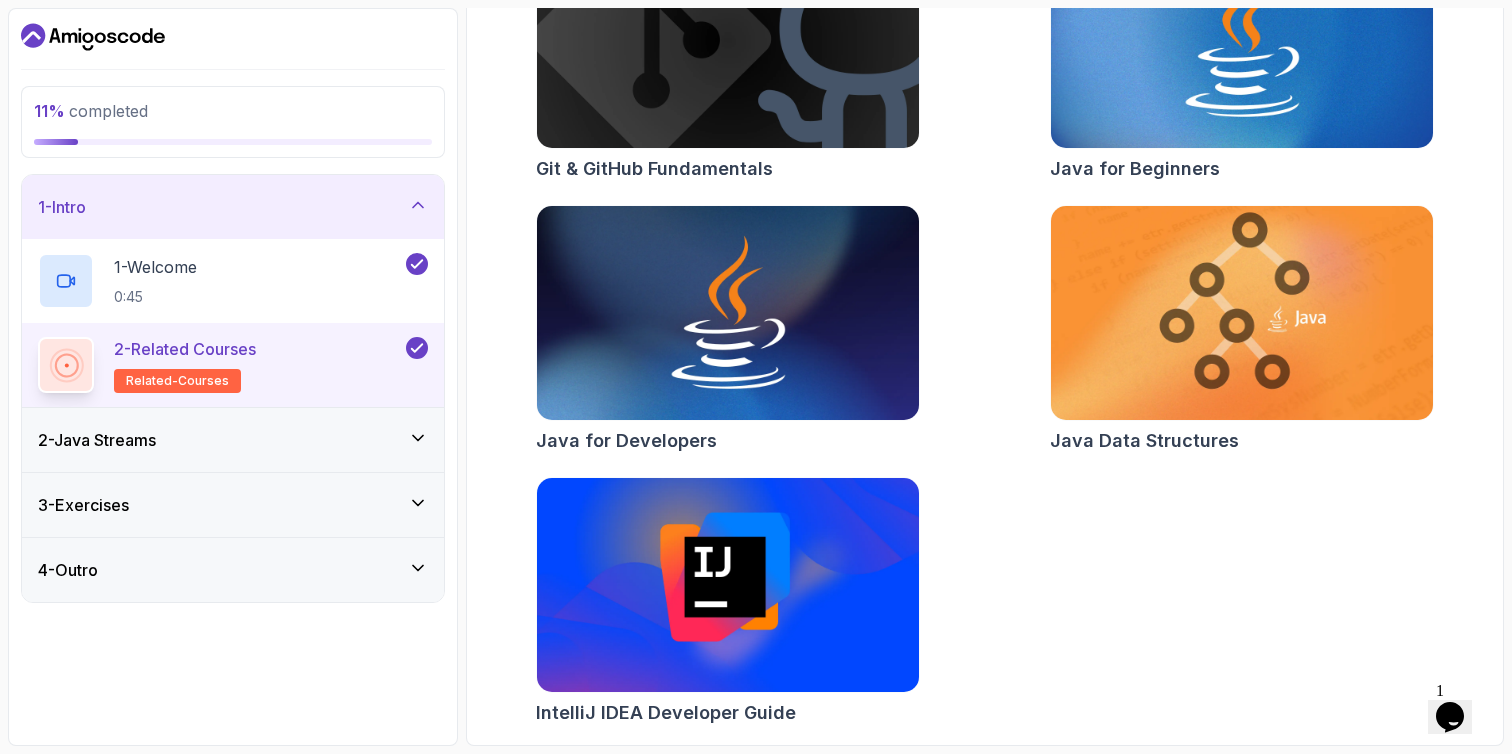 click at bounding box center (1241, 313) 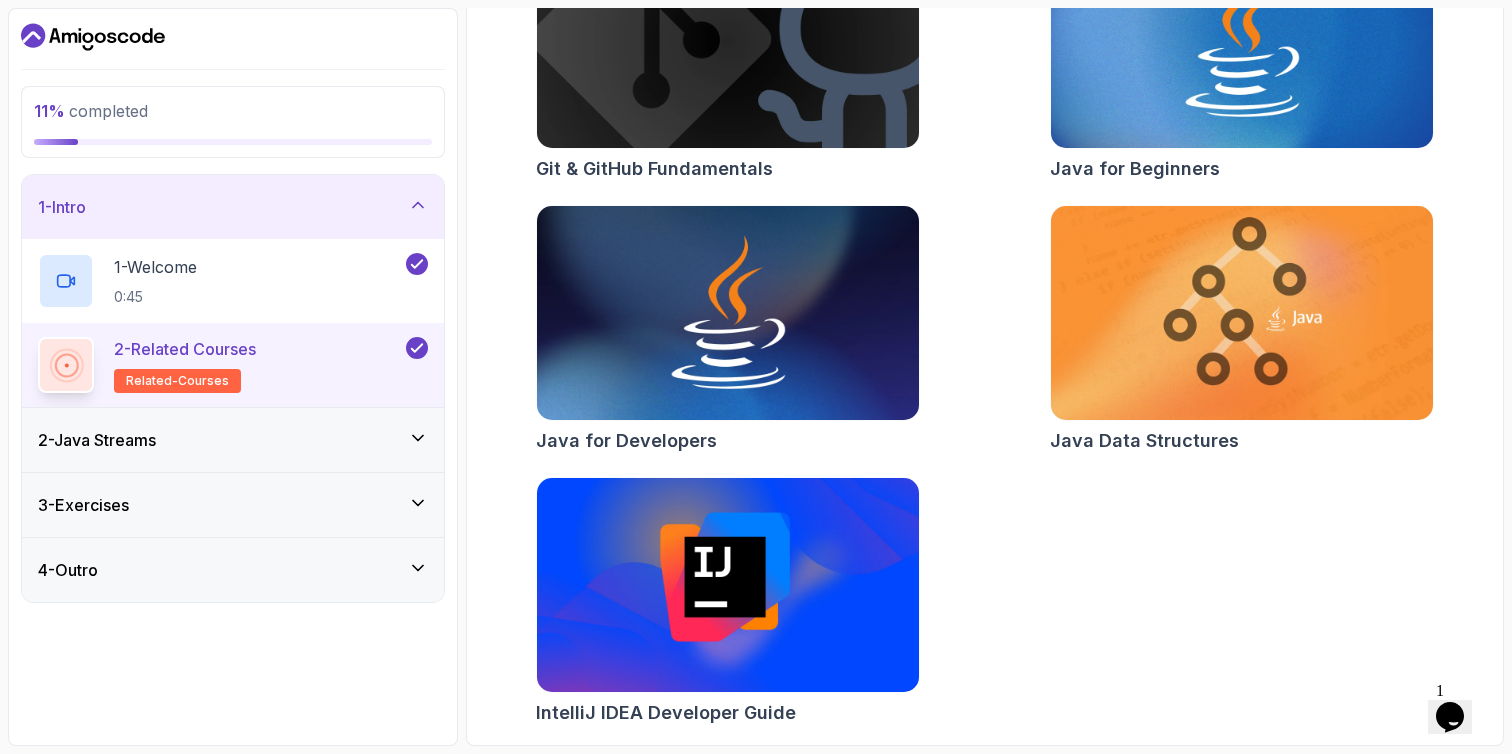 click on "2  -  Java Streams" at bounding box center [233, 440] 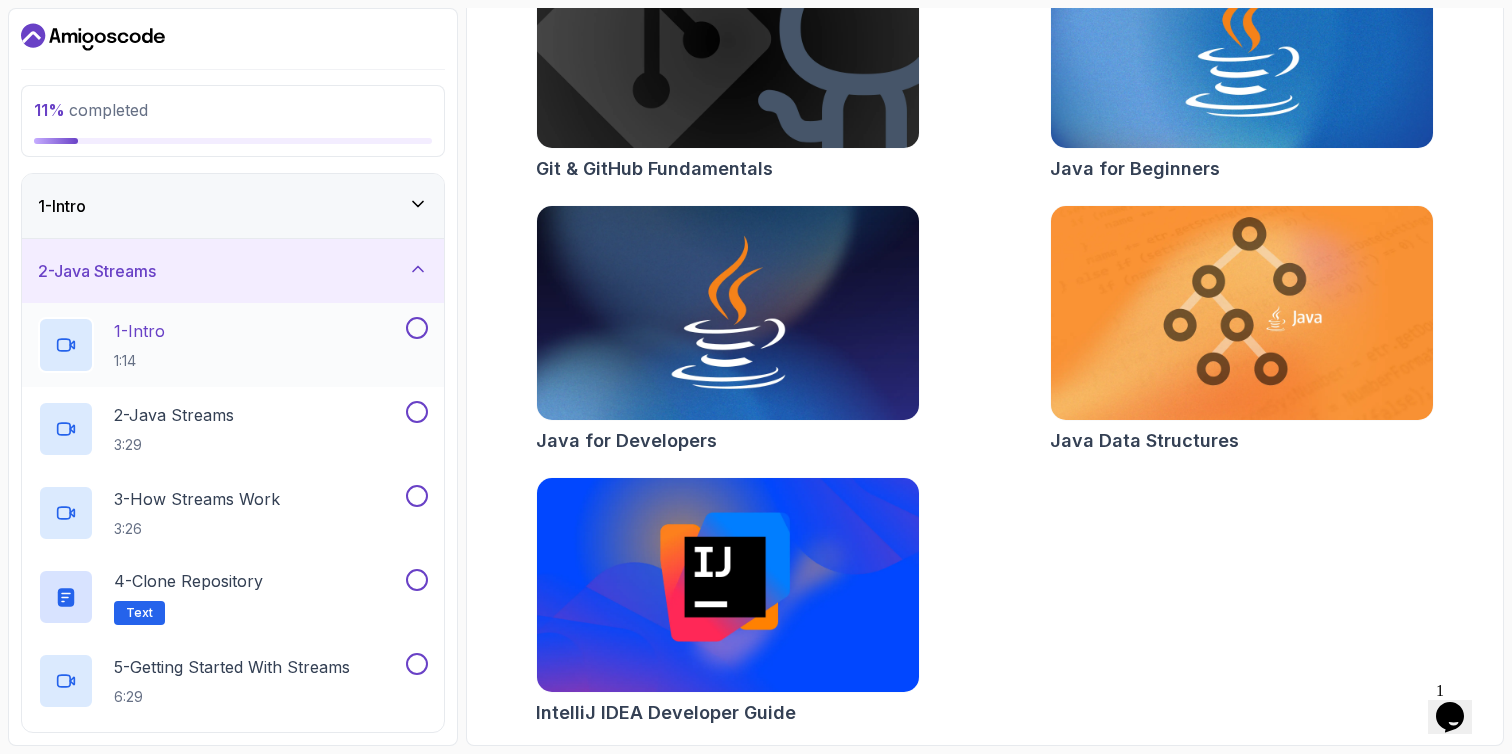 click on "1  -  Intro 1:14" at bounding box center [220, 345] 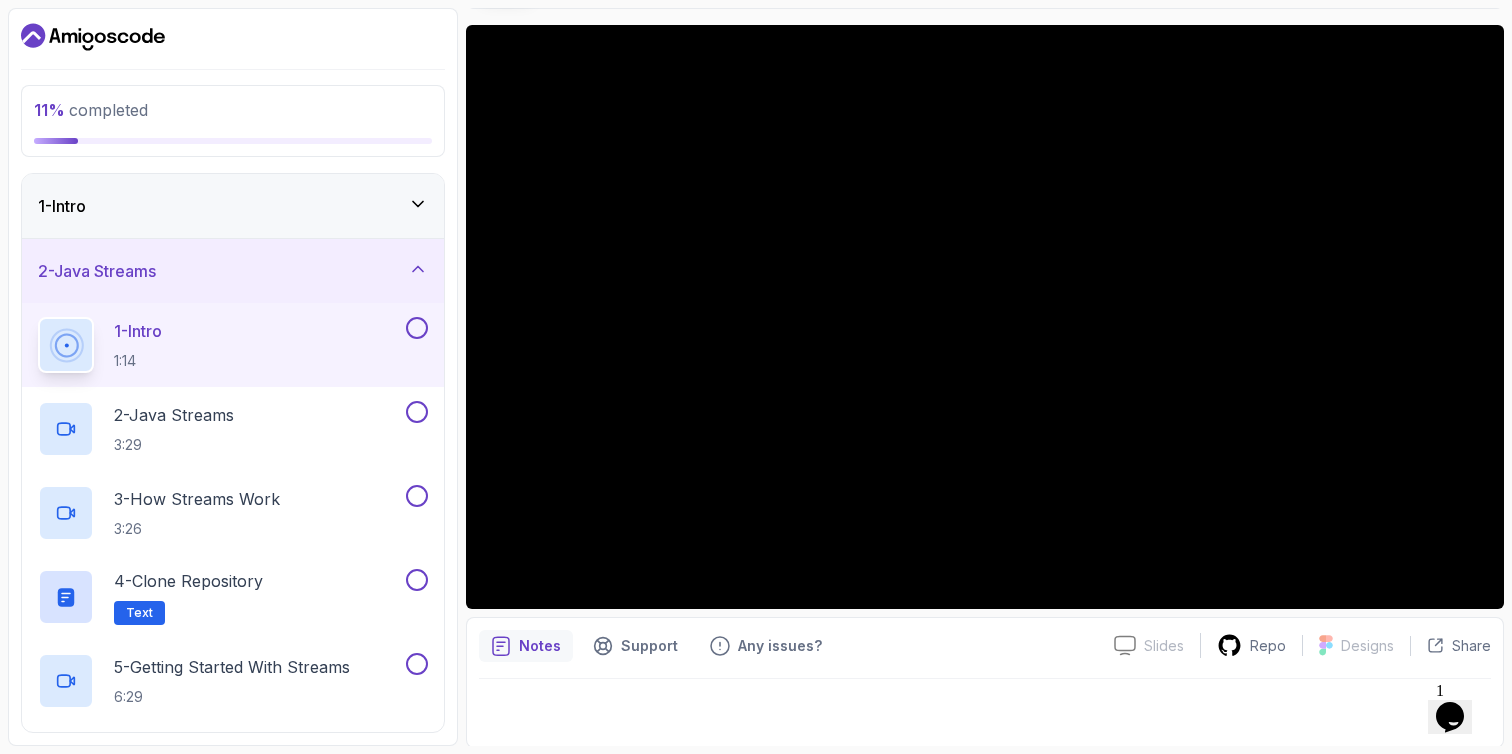 scroll, scrollTop: 155, scrollLeft: 0, axis: vertical 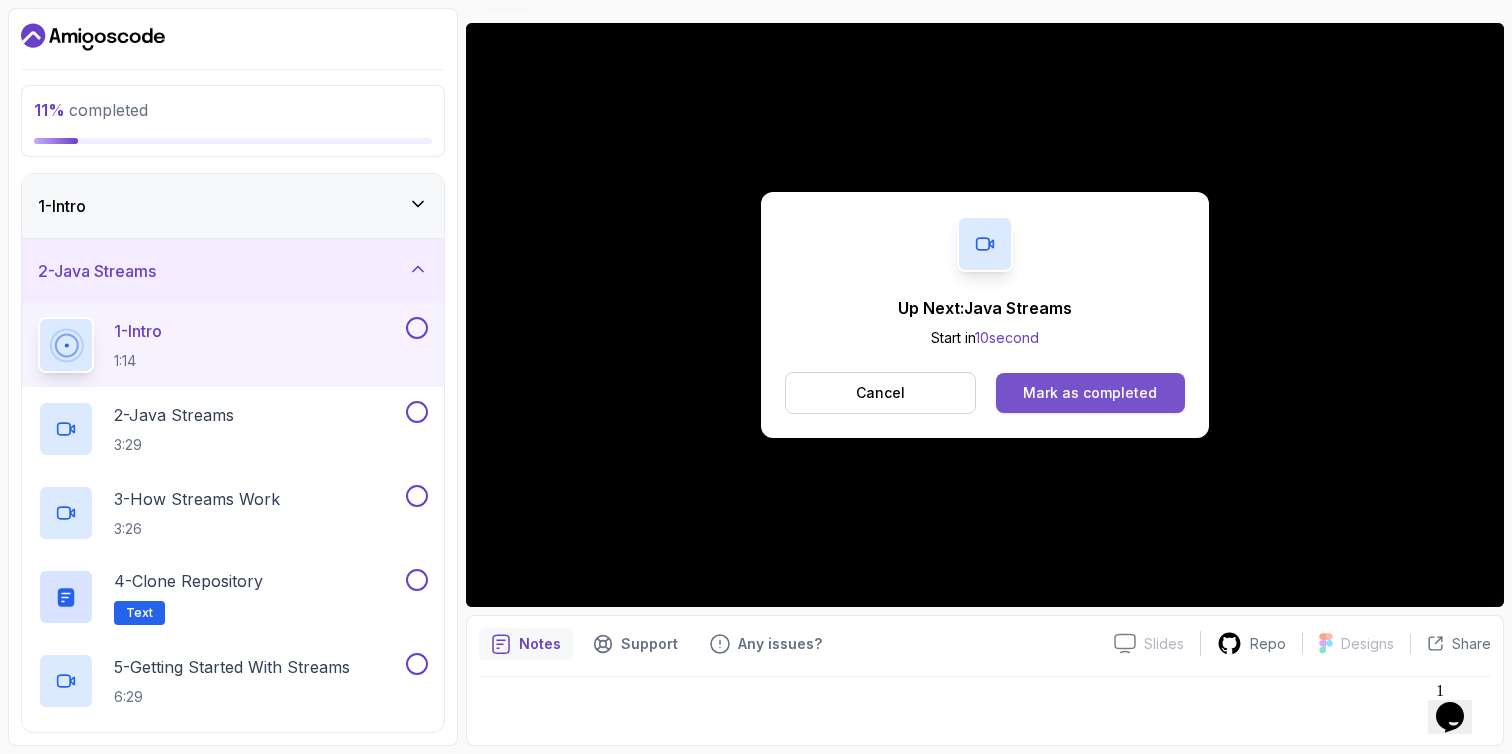 click on "Mark as completed" at bounding box center (1090, 393) 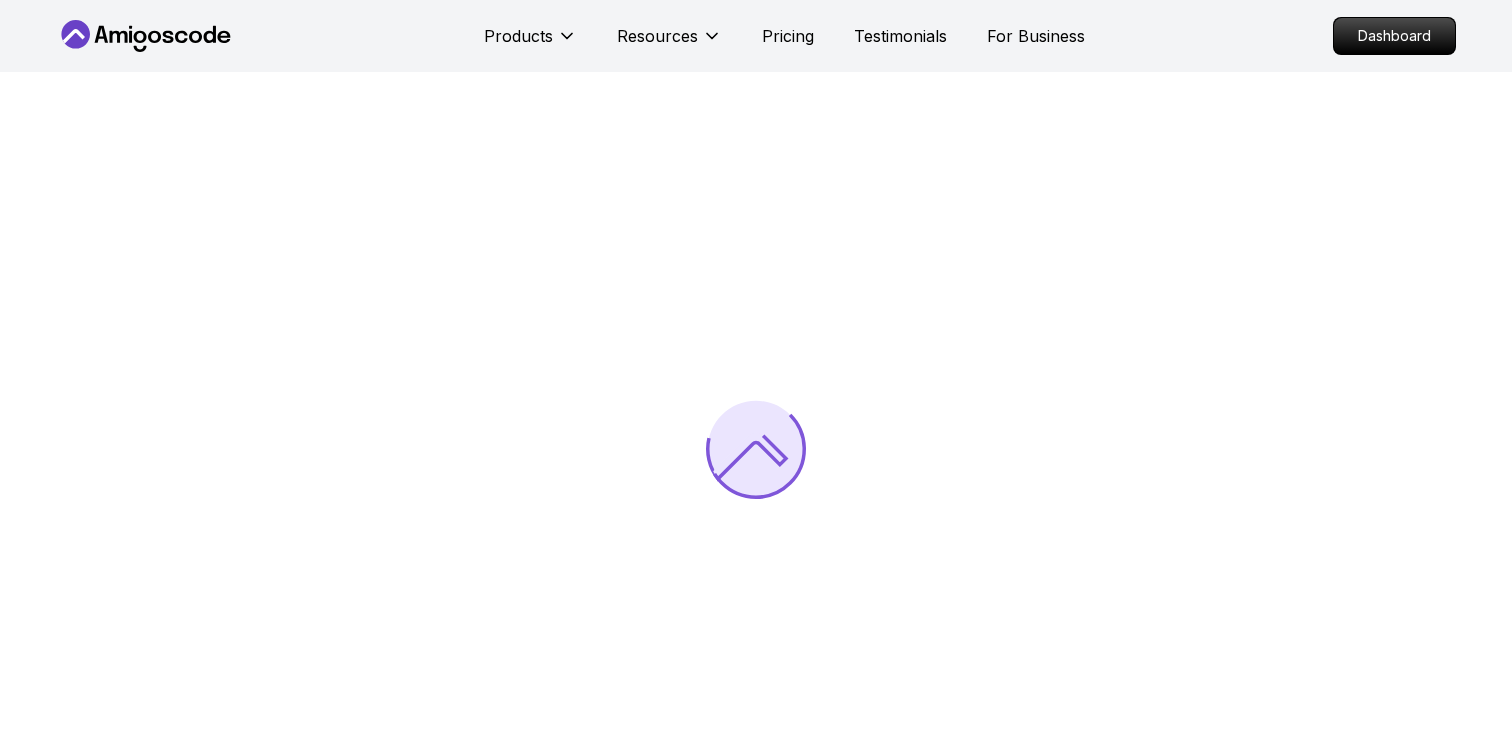 scroll, scrollTop: 0, scrollLeft: 0, axis: both 